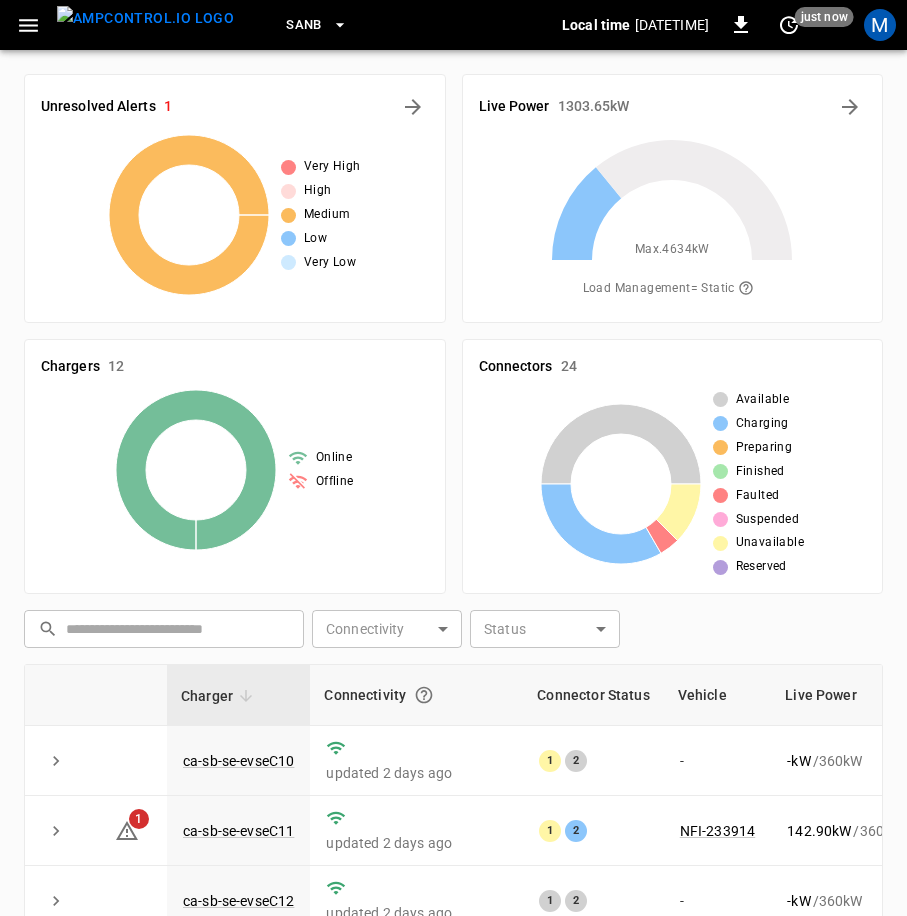 scroll, scrollTop: 466, scrollLeft: 0, axis: vertical 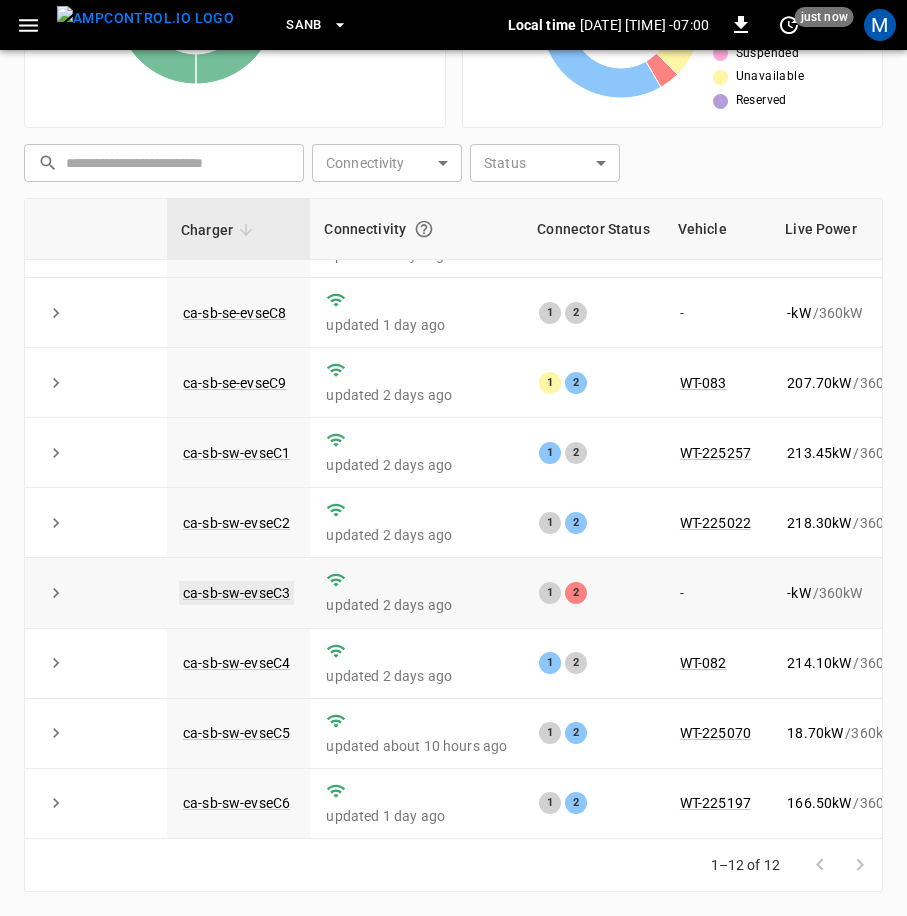 click on "ca-sb-sw-evseC3" at bounding box center [236, 593] 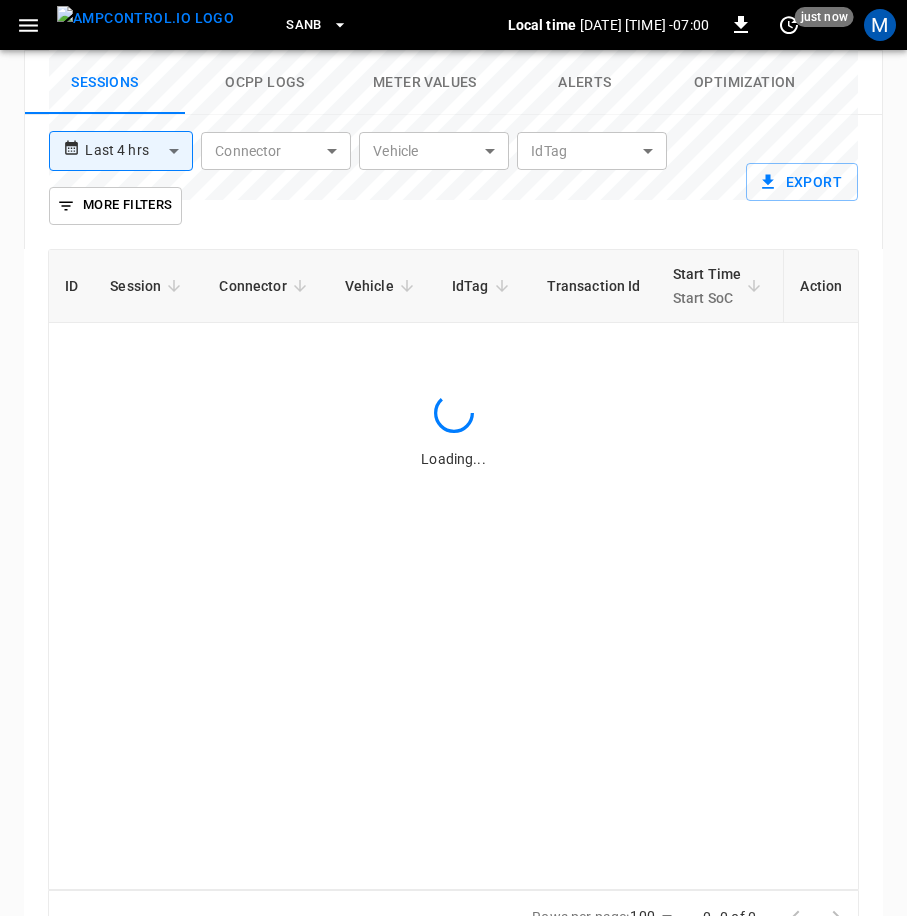 scroll, scrollTop: 1233, scrollLeft: 0, axis: vertical 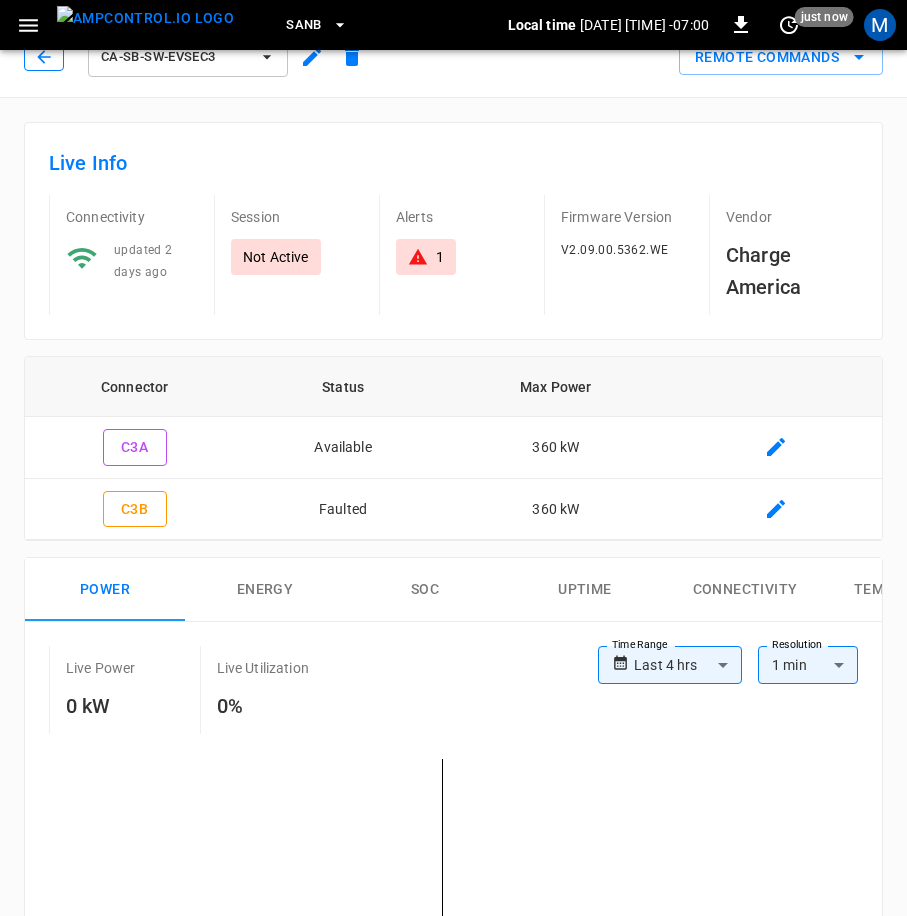 click 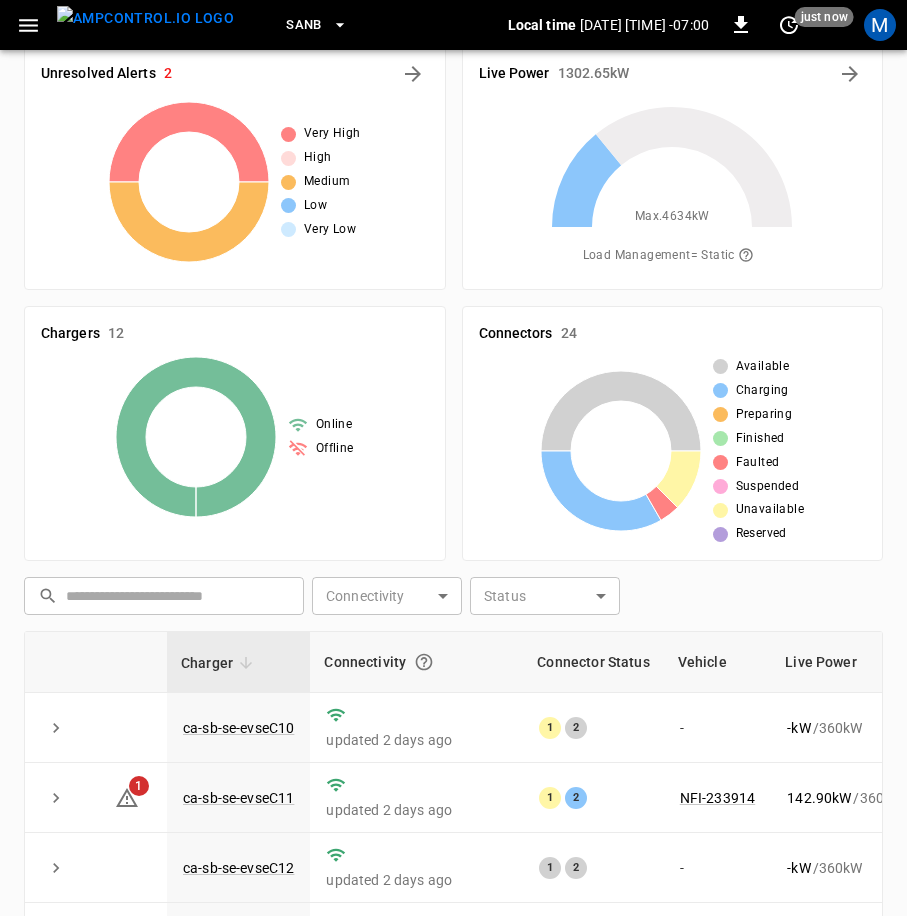 scroll, scrollTop: 466, scrollLeft: 0, axis: vertical 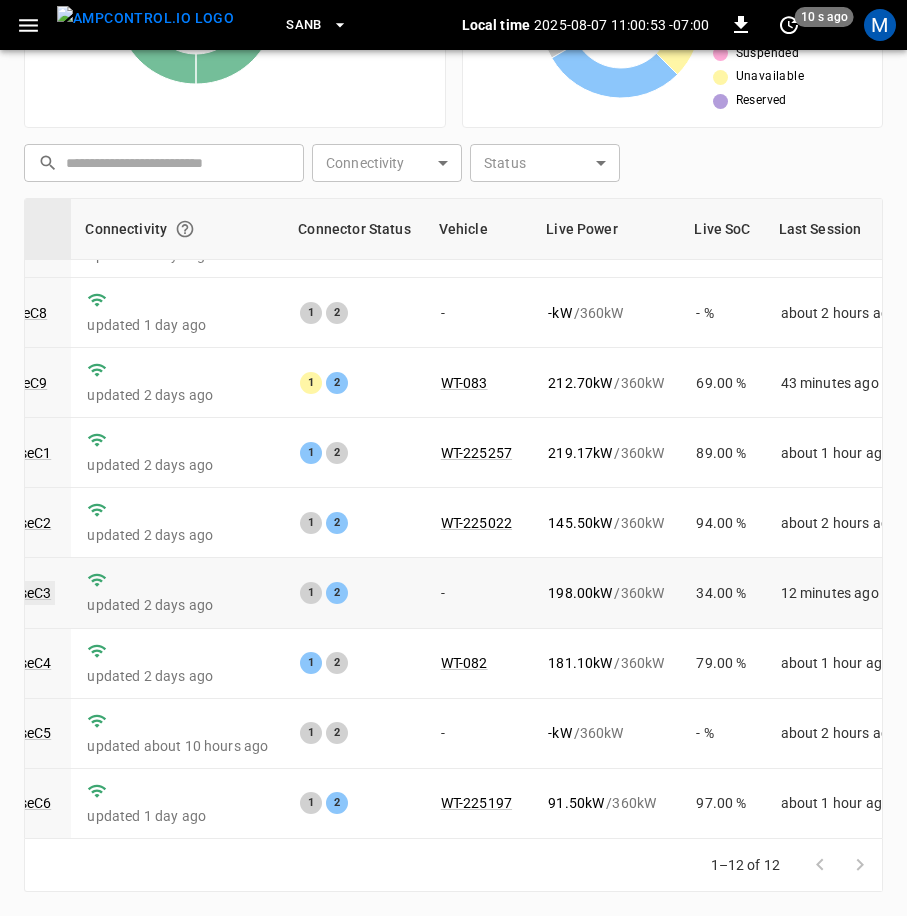 click on "ca-sb-sw-evseC3" at bounding box center (-3, 593) 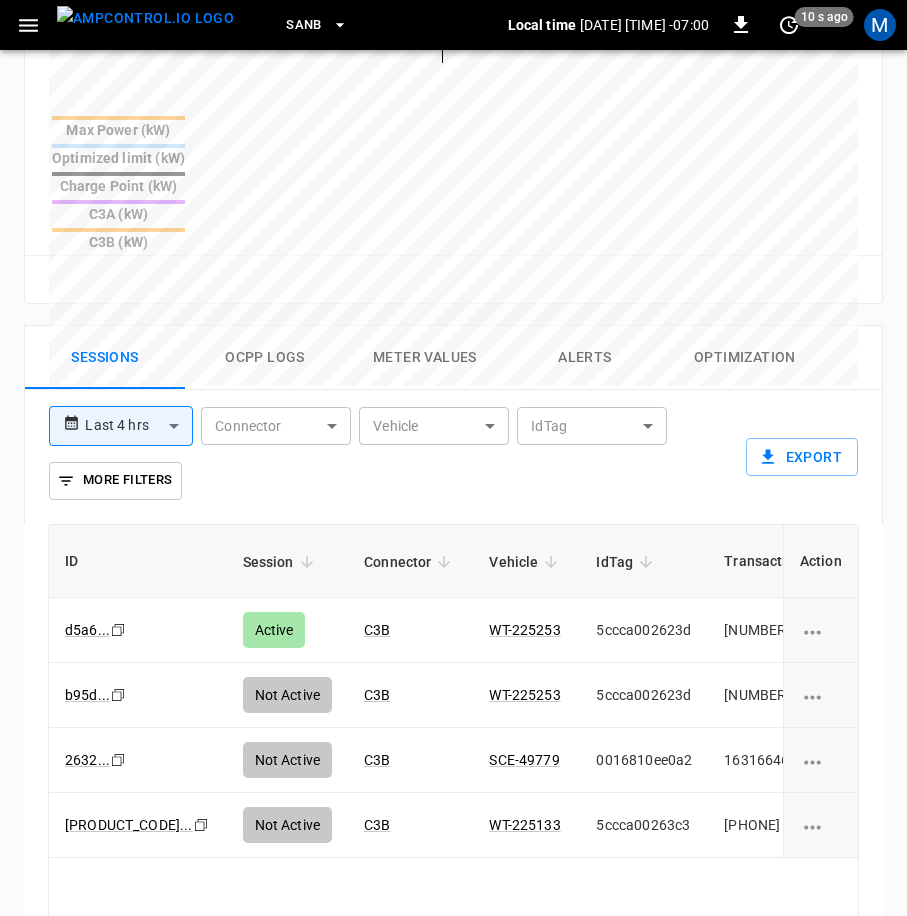 scroll, scrollTop: 1200, scrollLeft: 0, axis: vertical 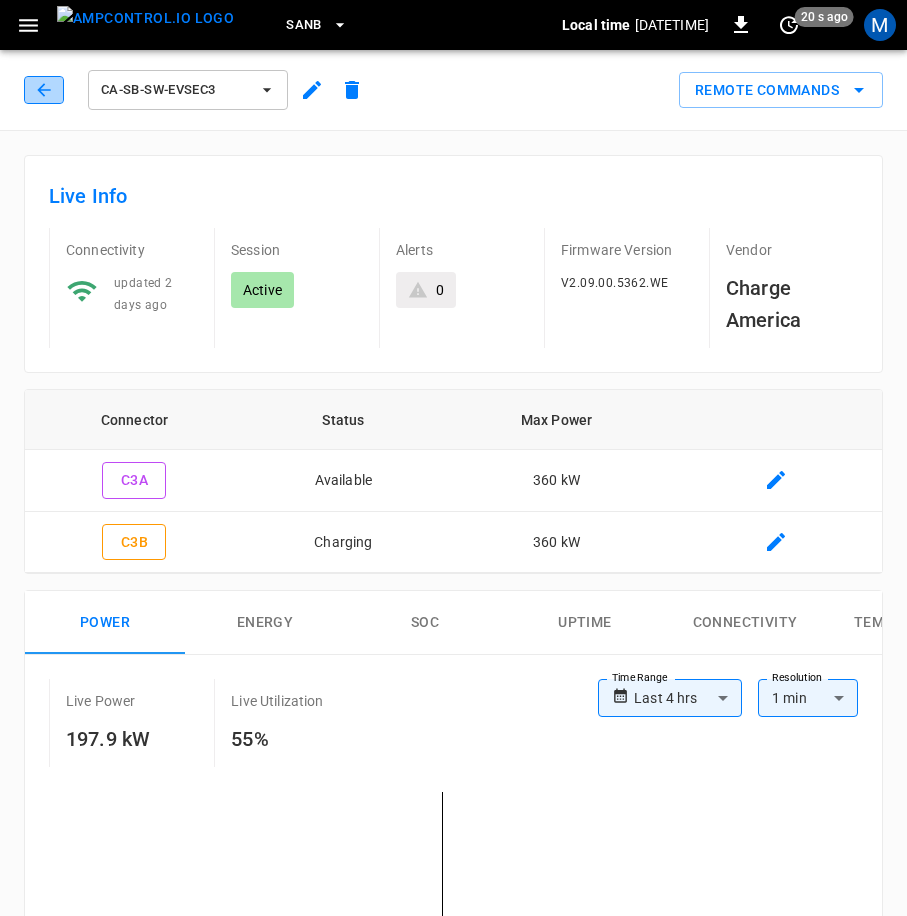 click 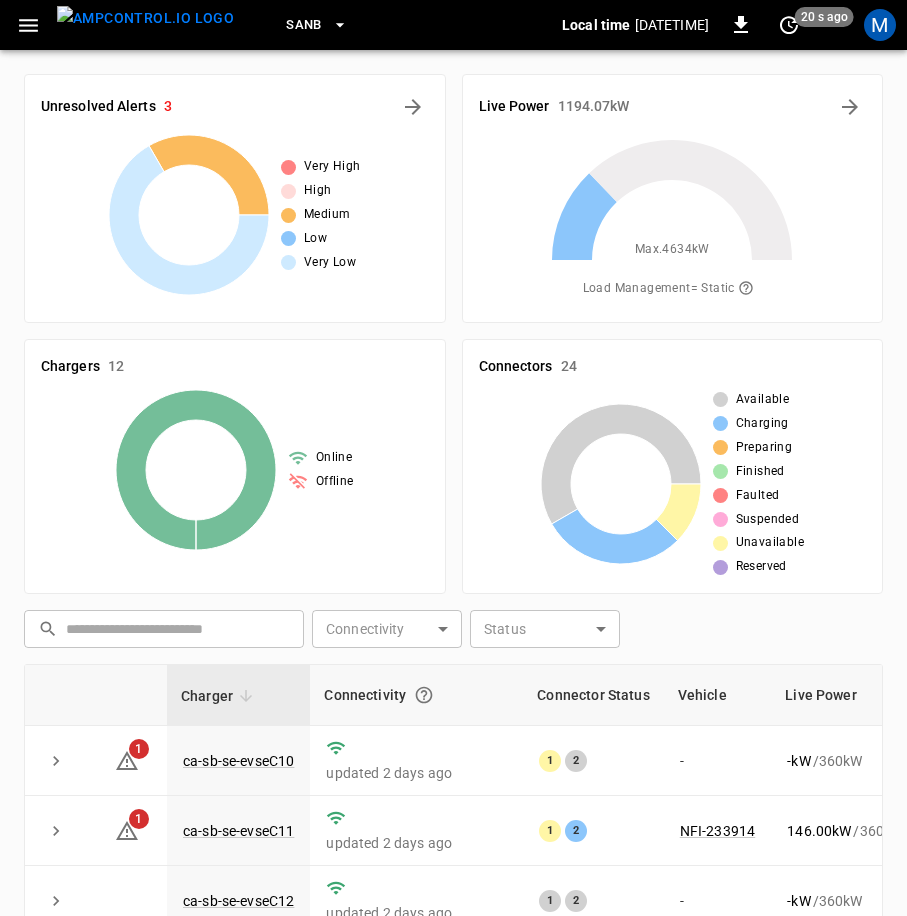 scroll, scrollTop: 466, scrollLeft: 0, axis: vertical 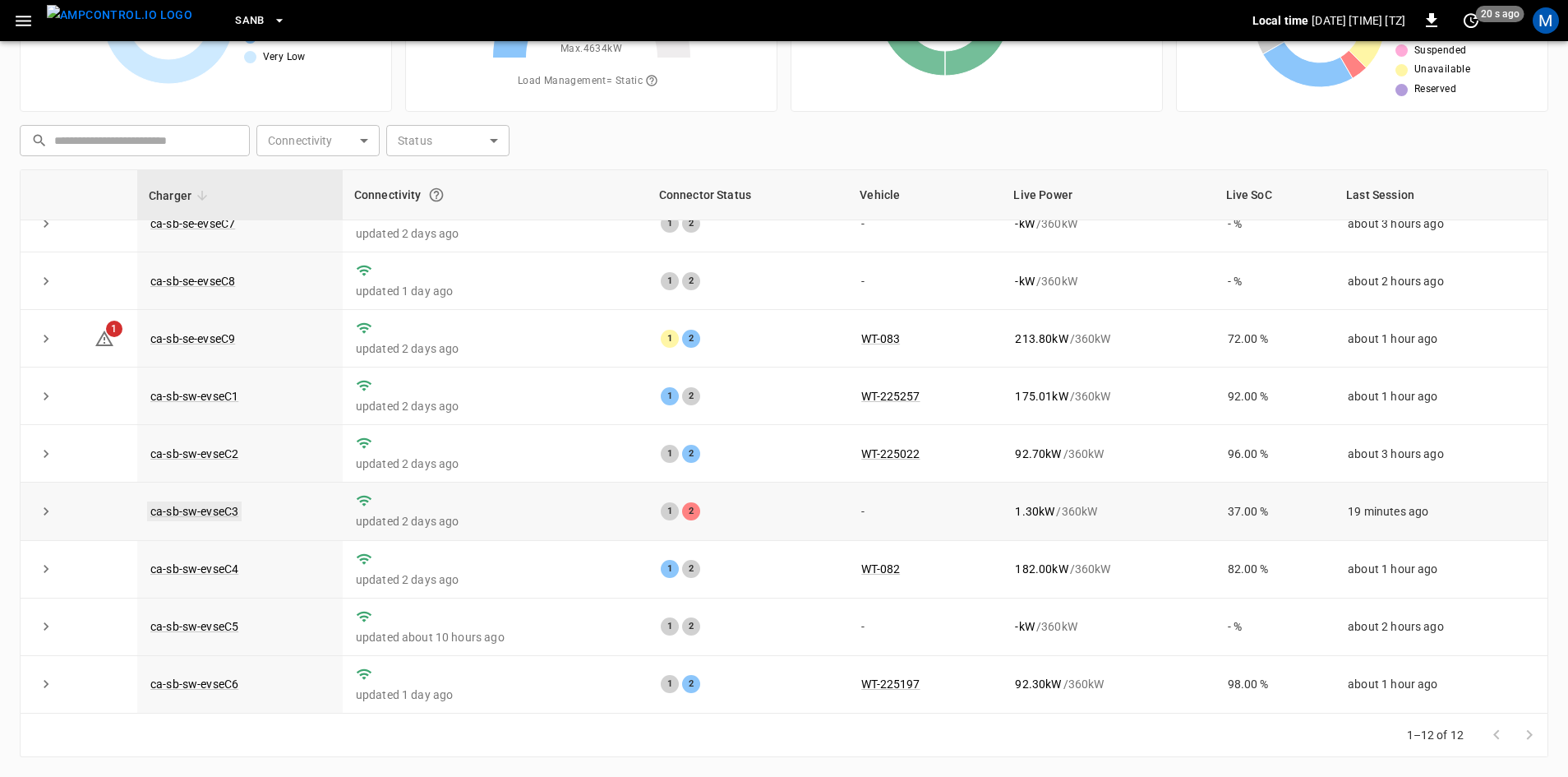 click on "ca-sb-sw-evseC3" at bounding box center [194, 511] 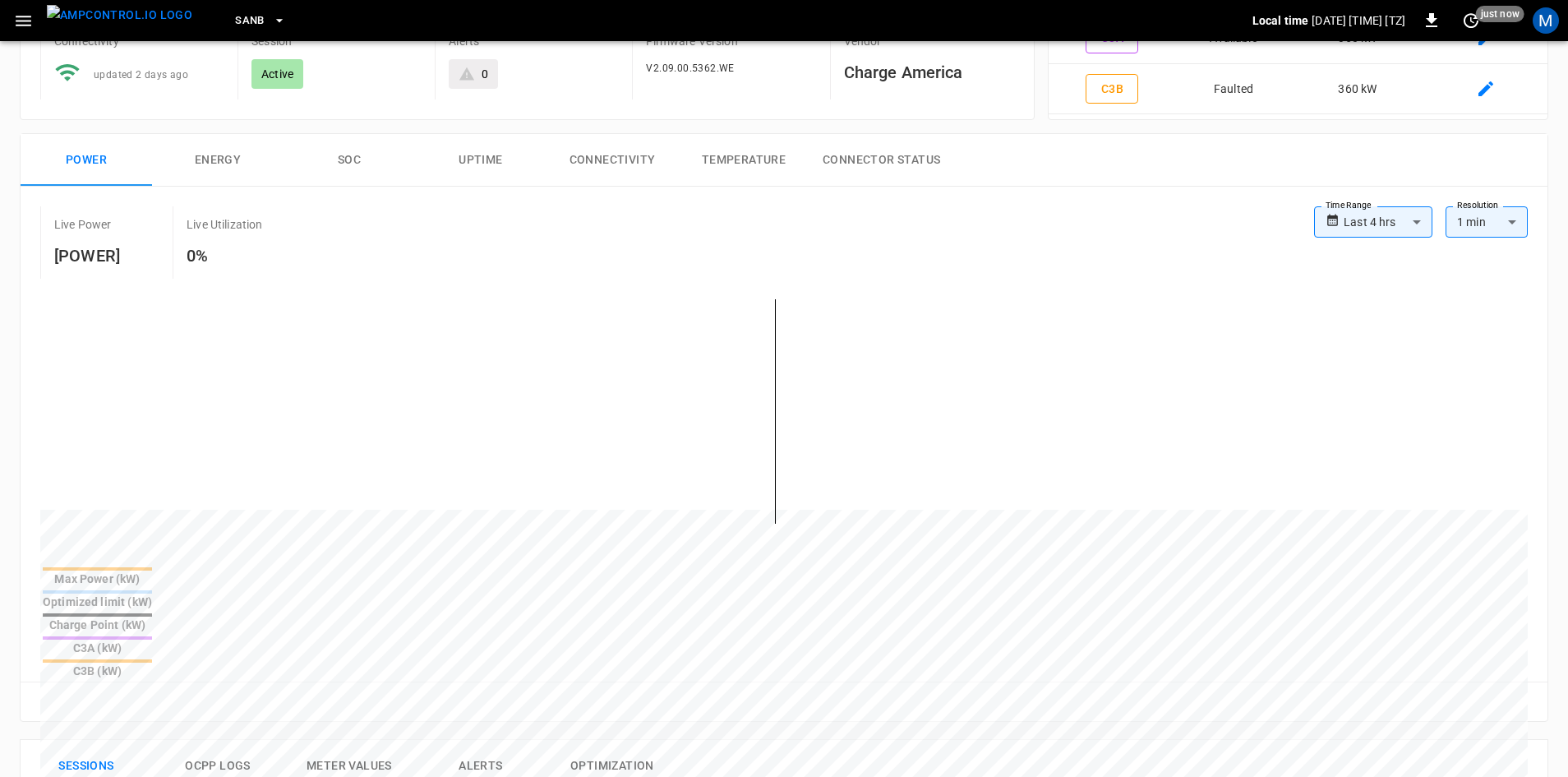 scroll, scrollTop: 0, scrollLeft: 0, axis: both 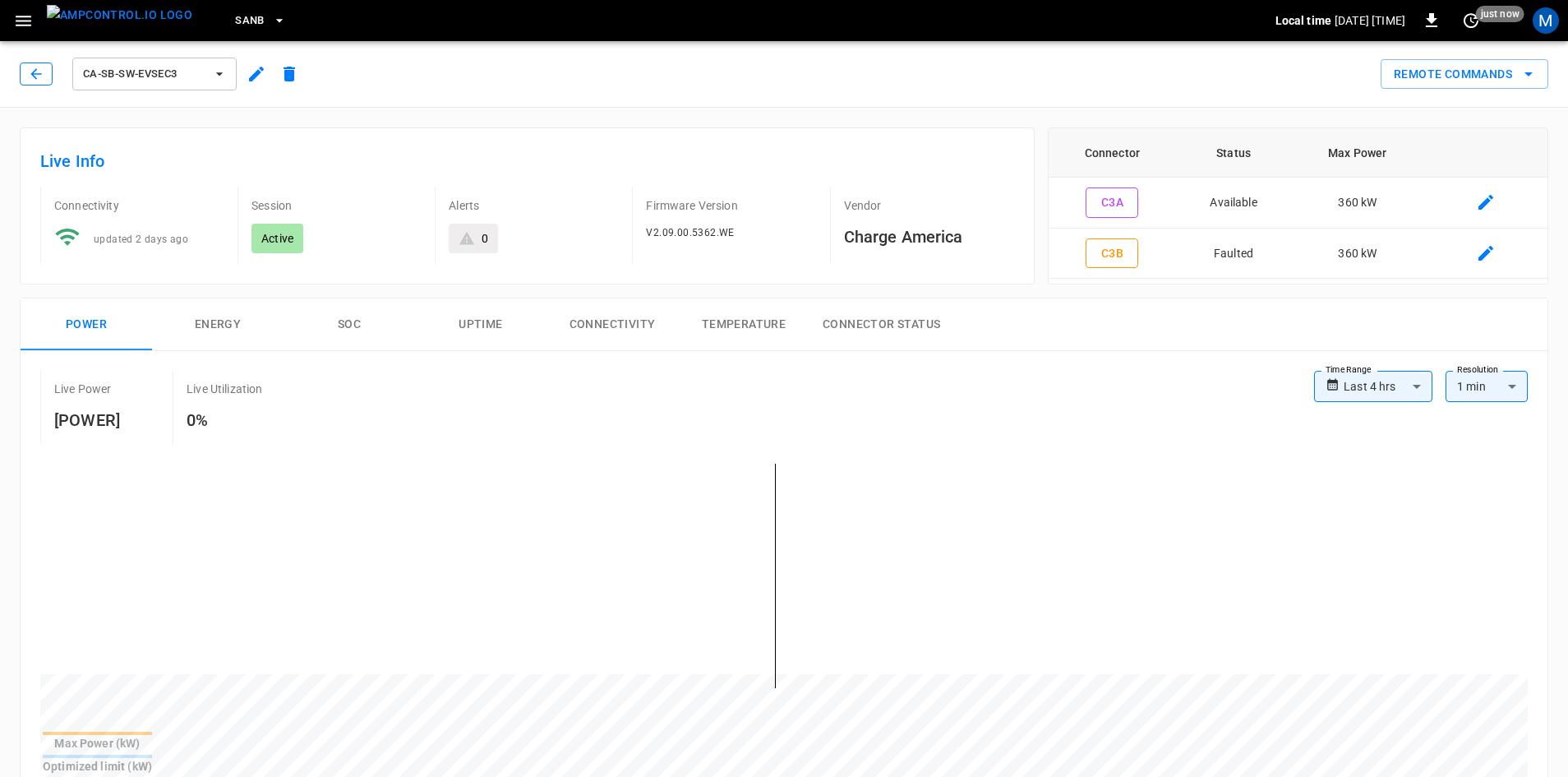 click at bounding box center (36, 74) 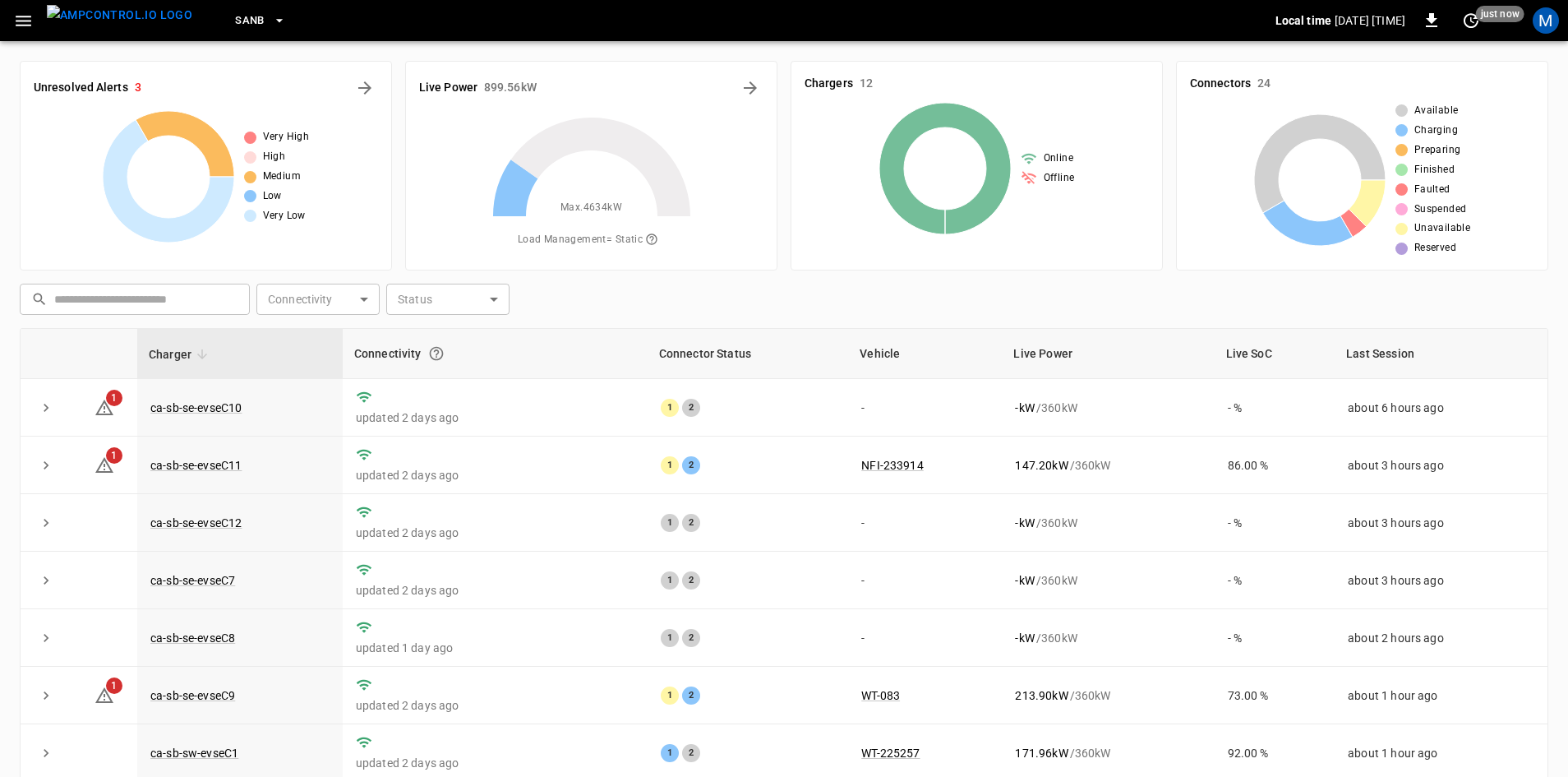 scroll, scrollTop: 159, scrollLeft: 0, axis: vertical 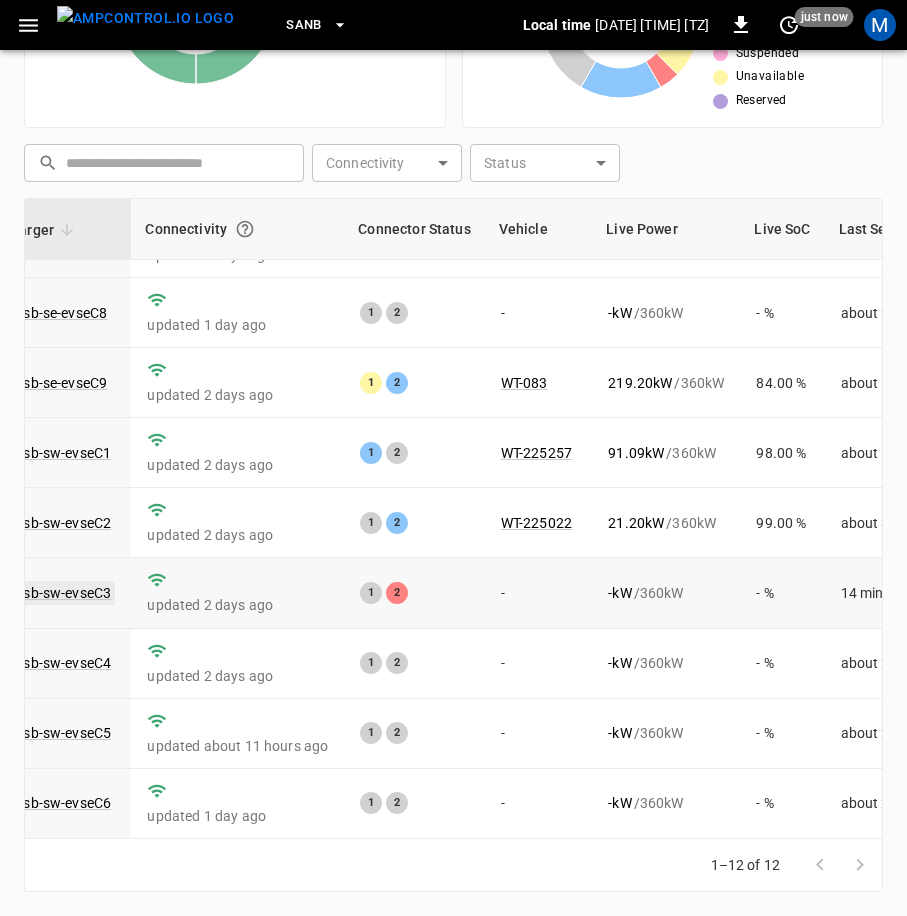 click on "ca-sb-sw-evseC3" at bounding box center [57, 593] 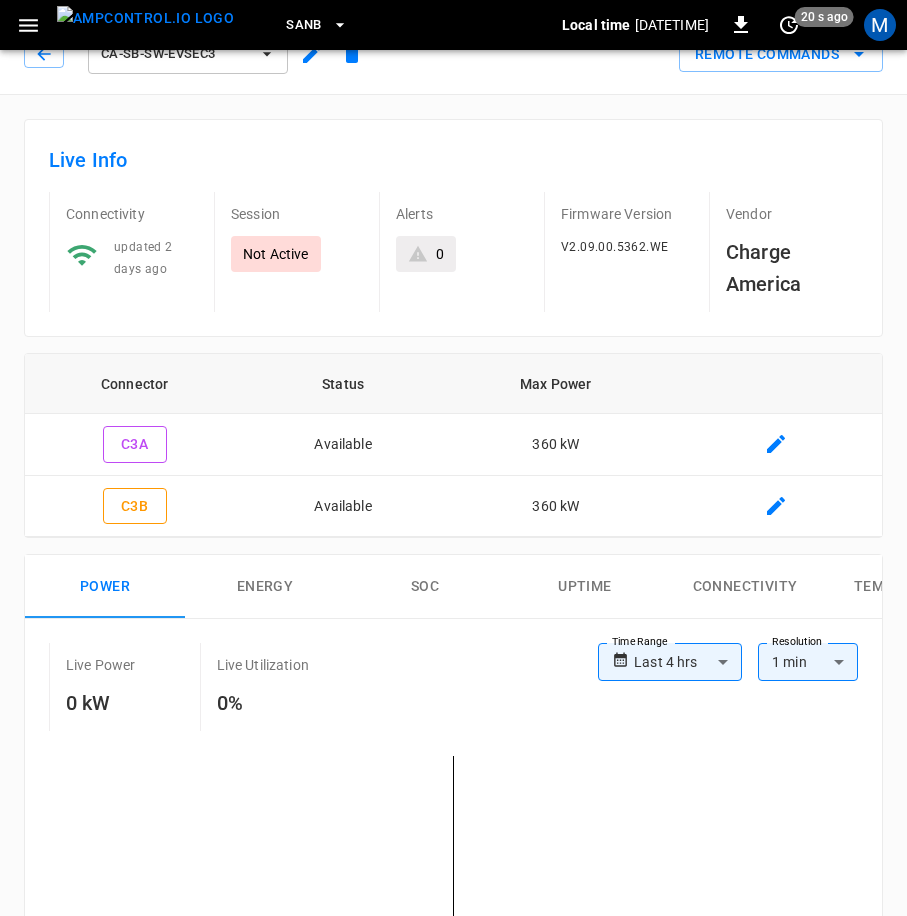 scroll, scrollTop: 0, scrollLeft: 0, axis: both 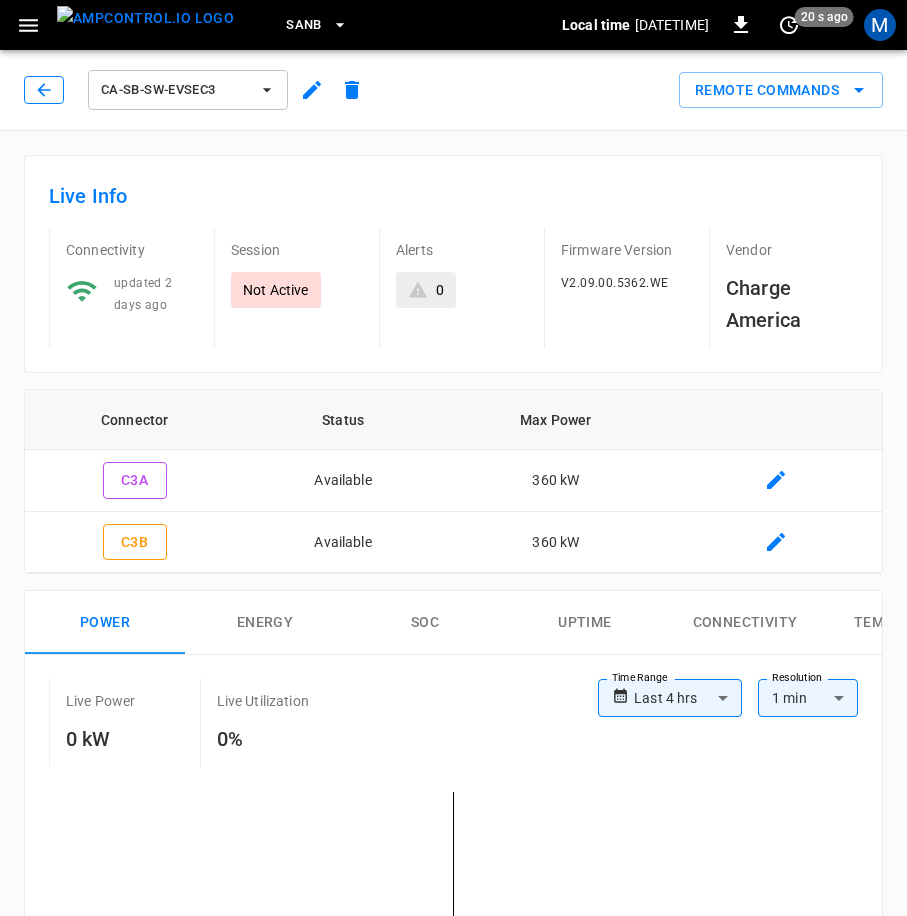 click 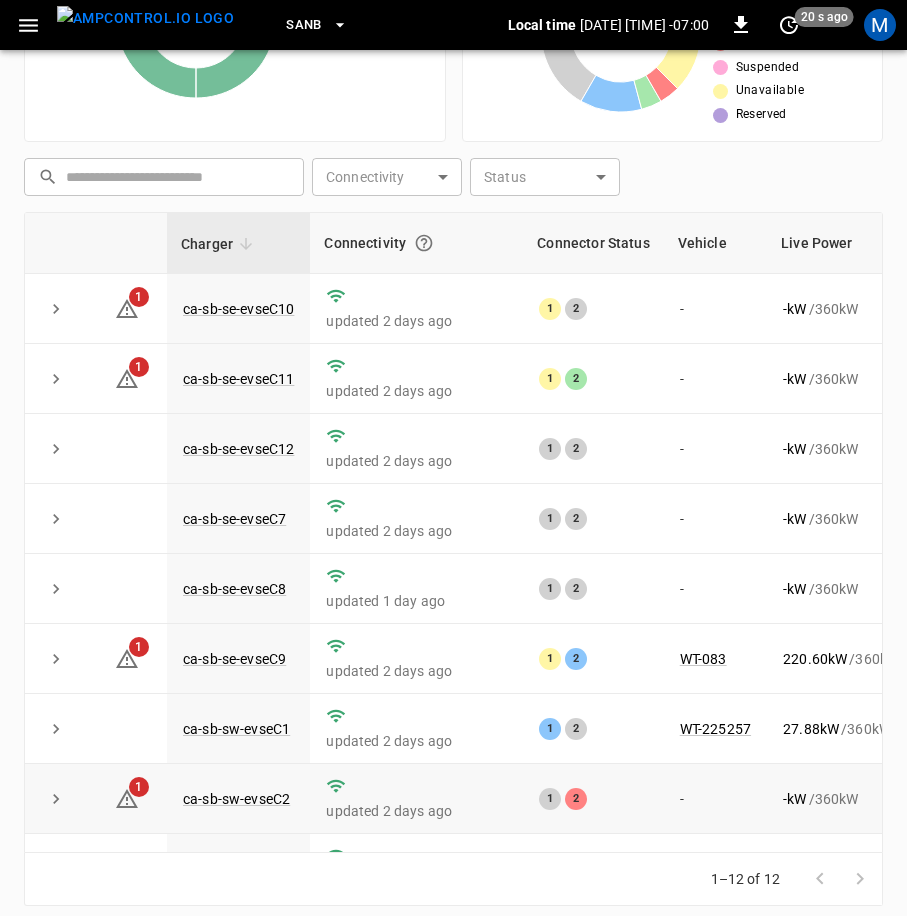 scroll, scrollTop: 466, scrollLeft: 0, axis: vertical 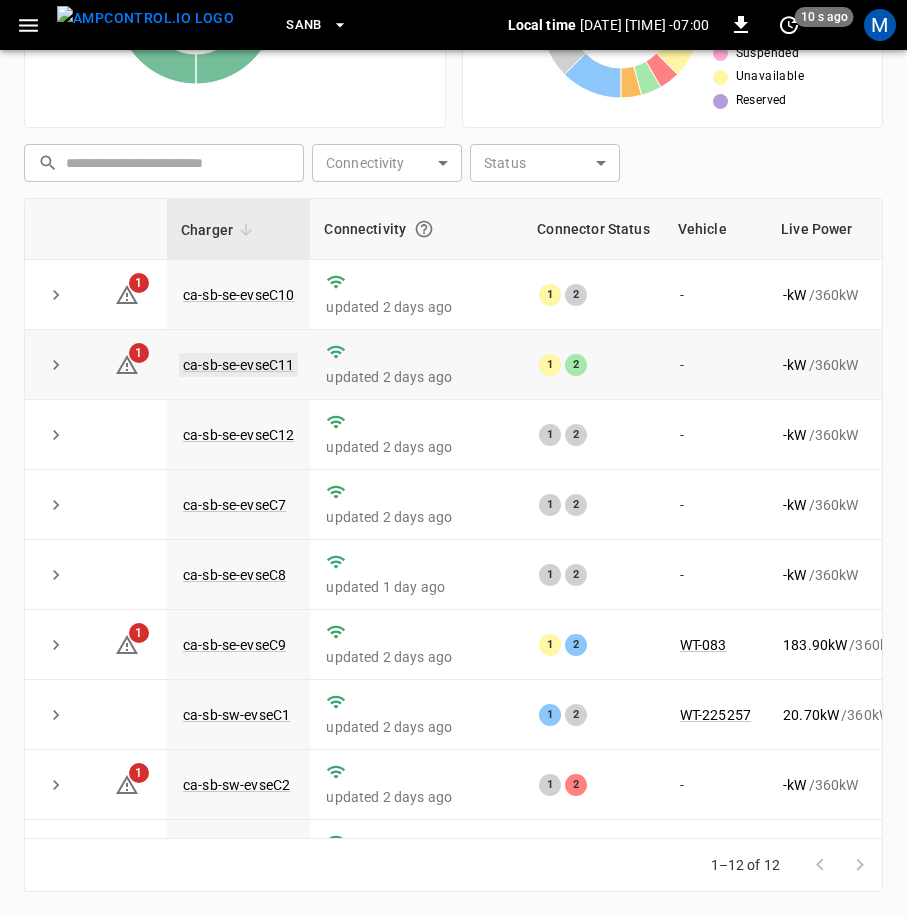 click on "ca-sb-se-evseC11" at bounding box center [238, 365] 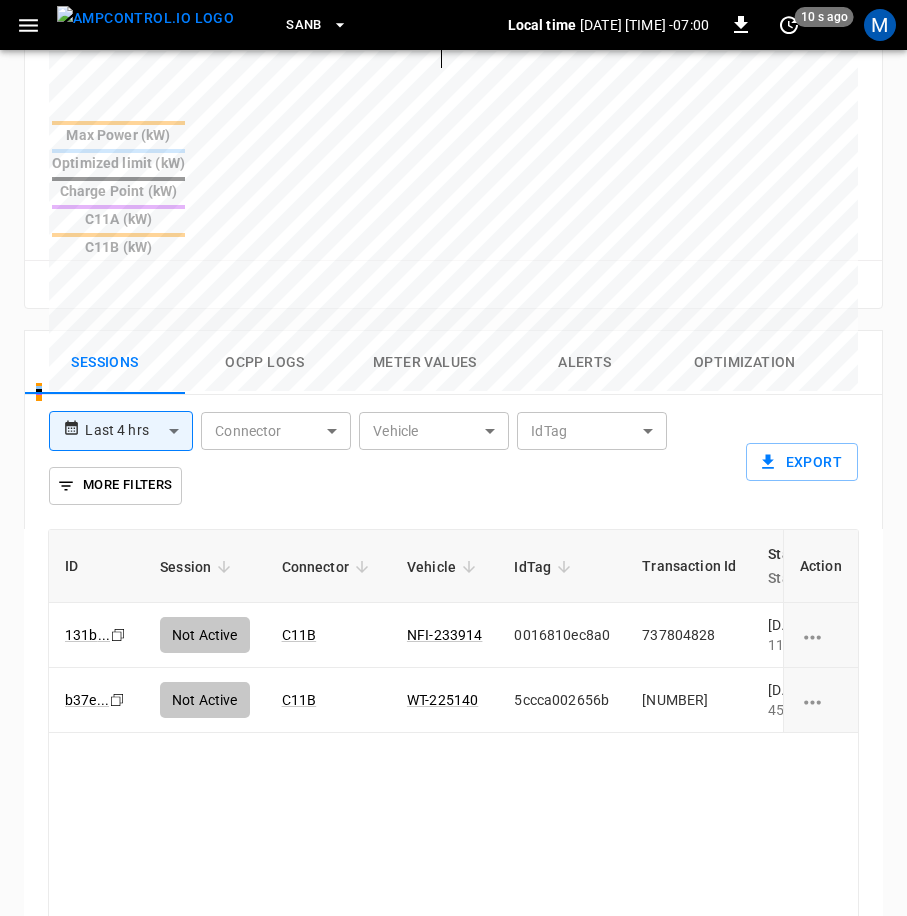 scroll, scrollTop: 1200, scrollLeft: 0, axis: vertical 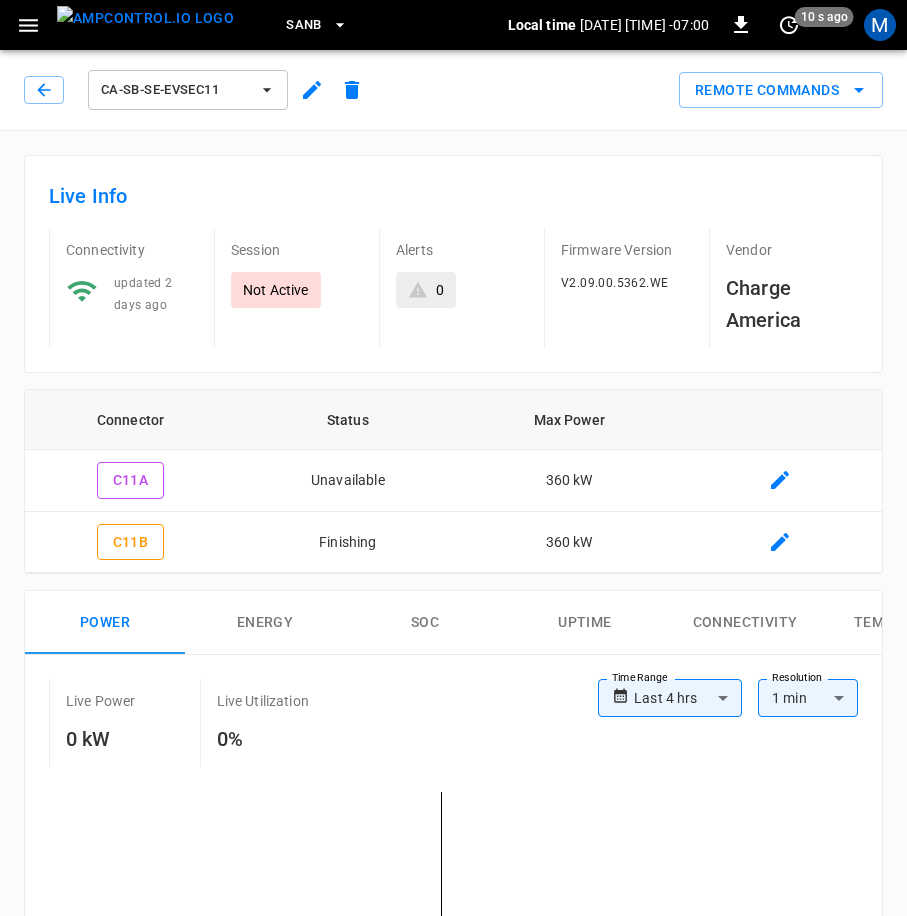 drag, startPoint x: 20, startPoint y: 86, endPoint x: 87, endPoint y: 69, distance: 69.12308 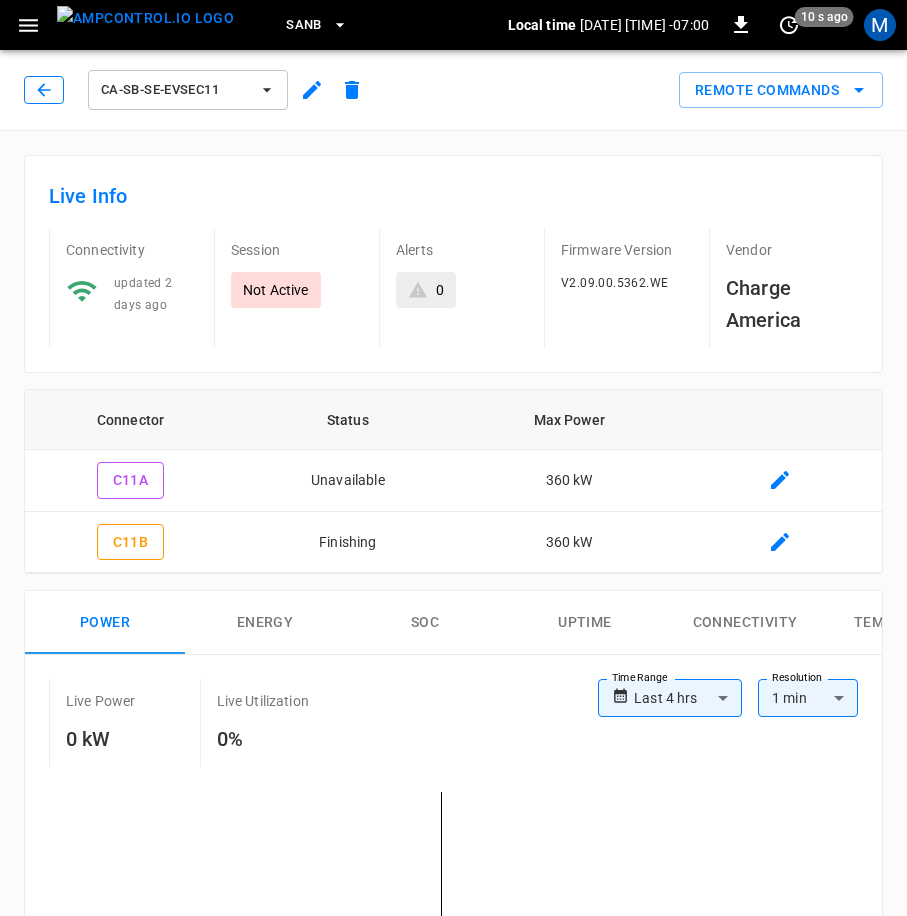click 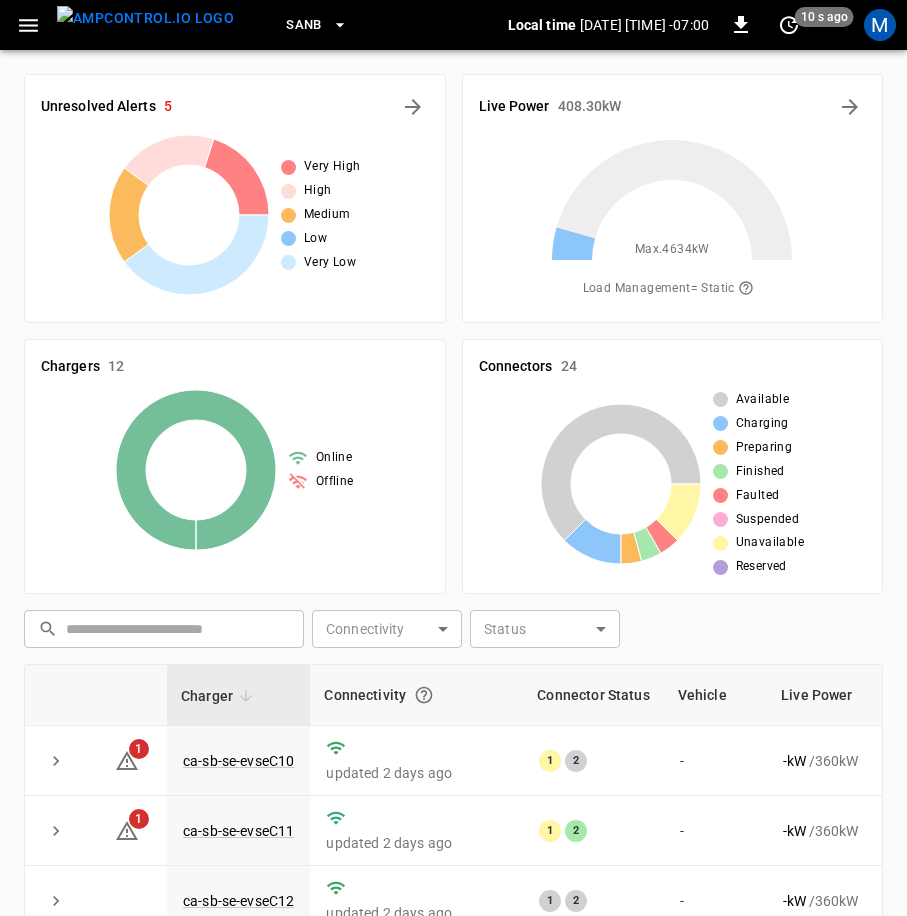 scroll, scrollTop: 466, scrollLeft: 0, axis: vertical 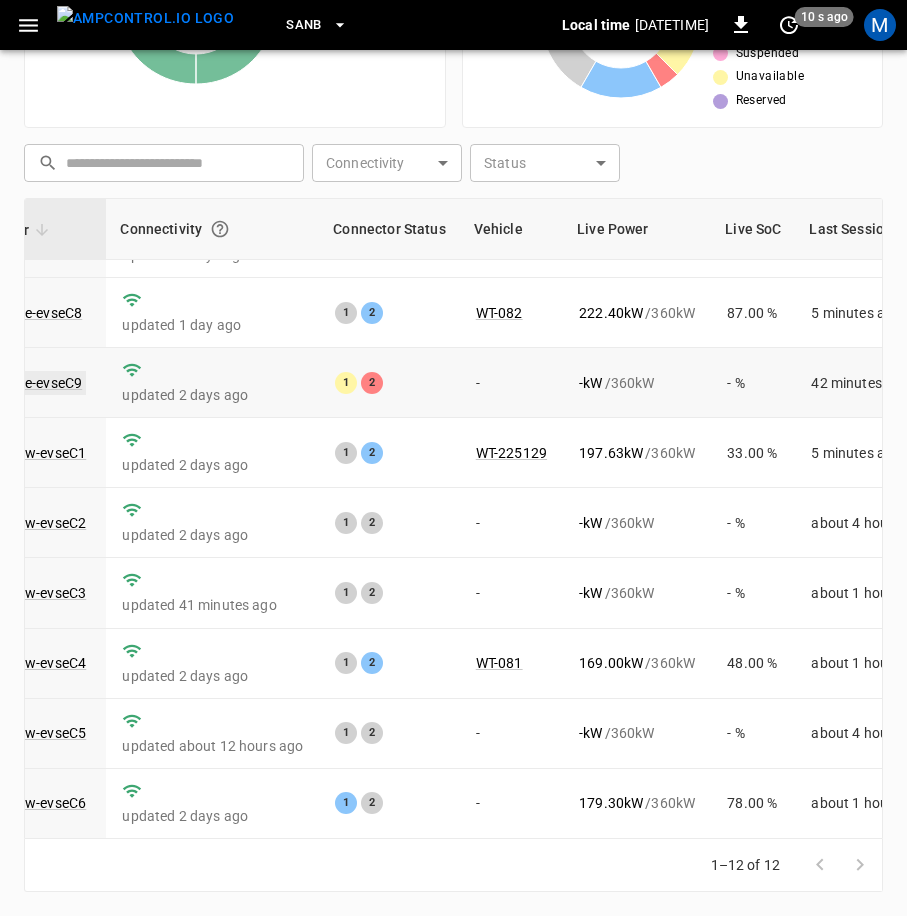 click on "ca-sb-se-evseC9" at bounding box center (30, 383) 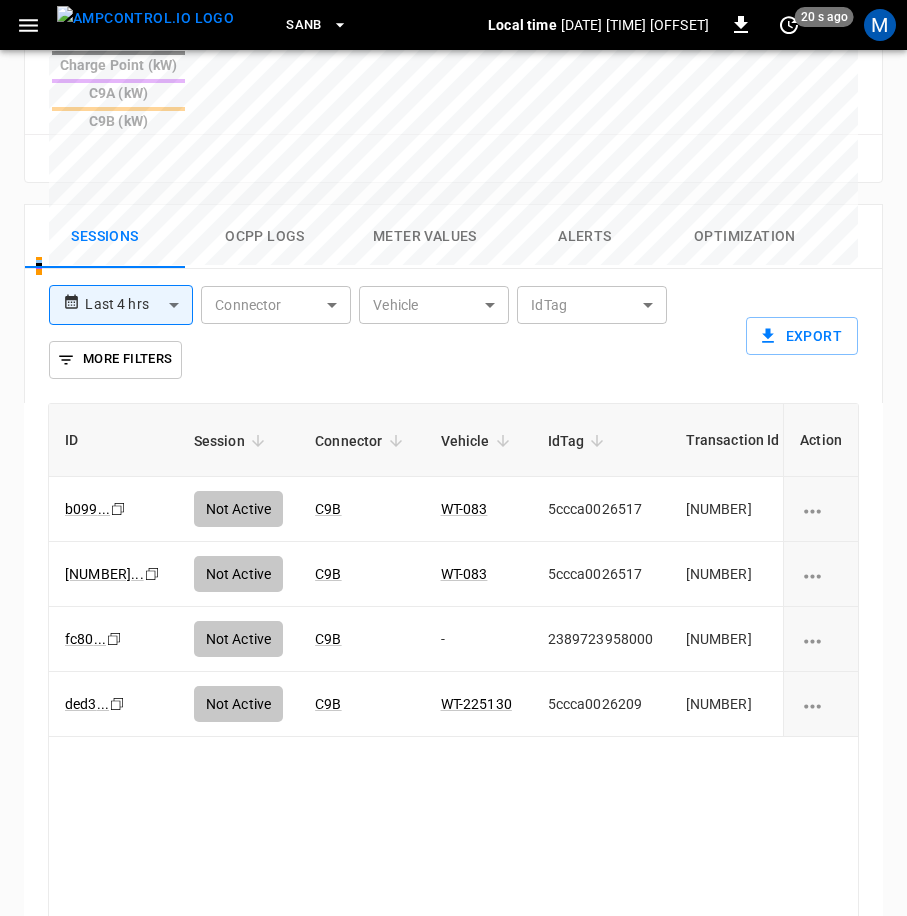 scroll, scrollTop: 1200, scrollLeft: 0, axis: vertical 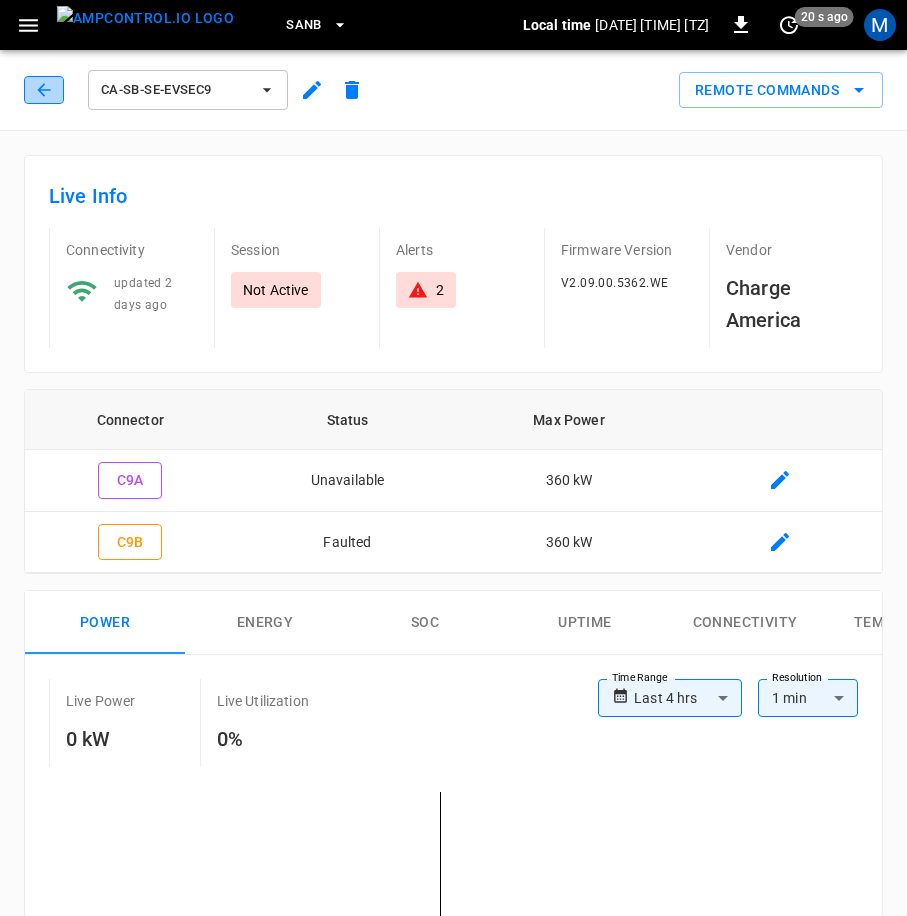 click 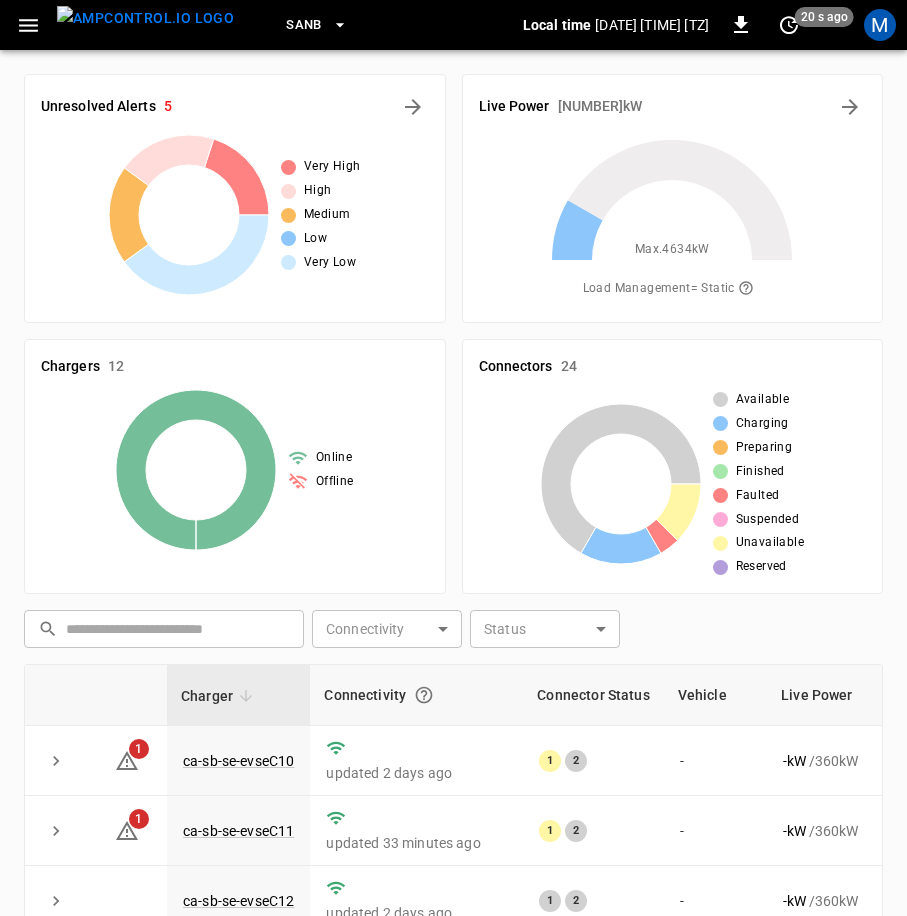 scroll, scrollTop: 466, scrollLeft: 0, axis: vertical 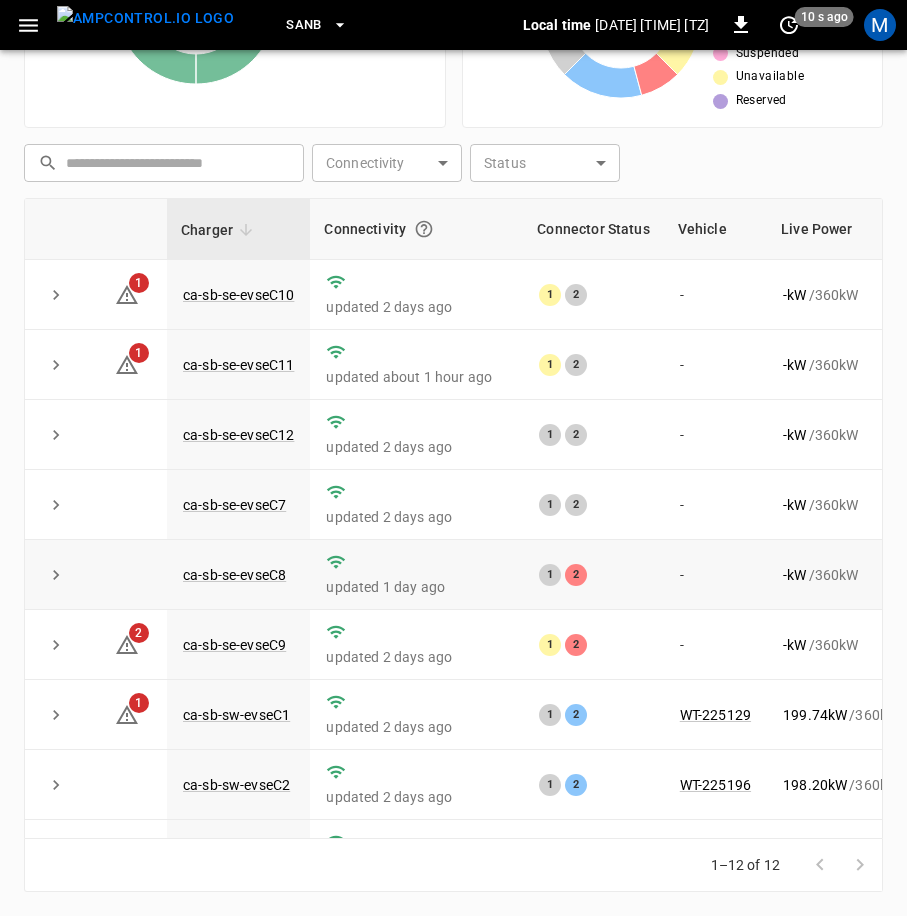 click on "ca-sb-se-evseC8" at bounding box center (238, 575) 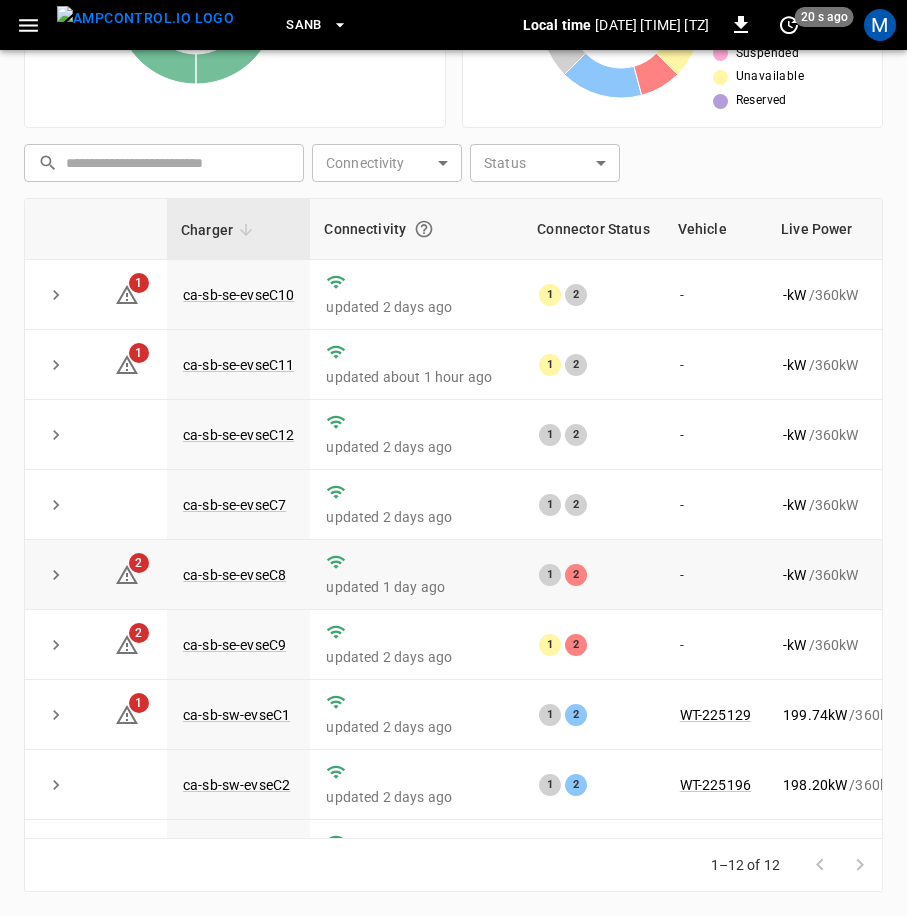 click on "ca-sb-se-evseC8" at bounding box center (238, 575) 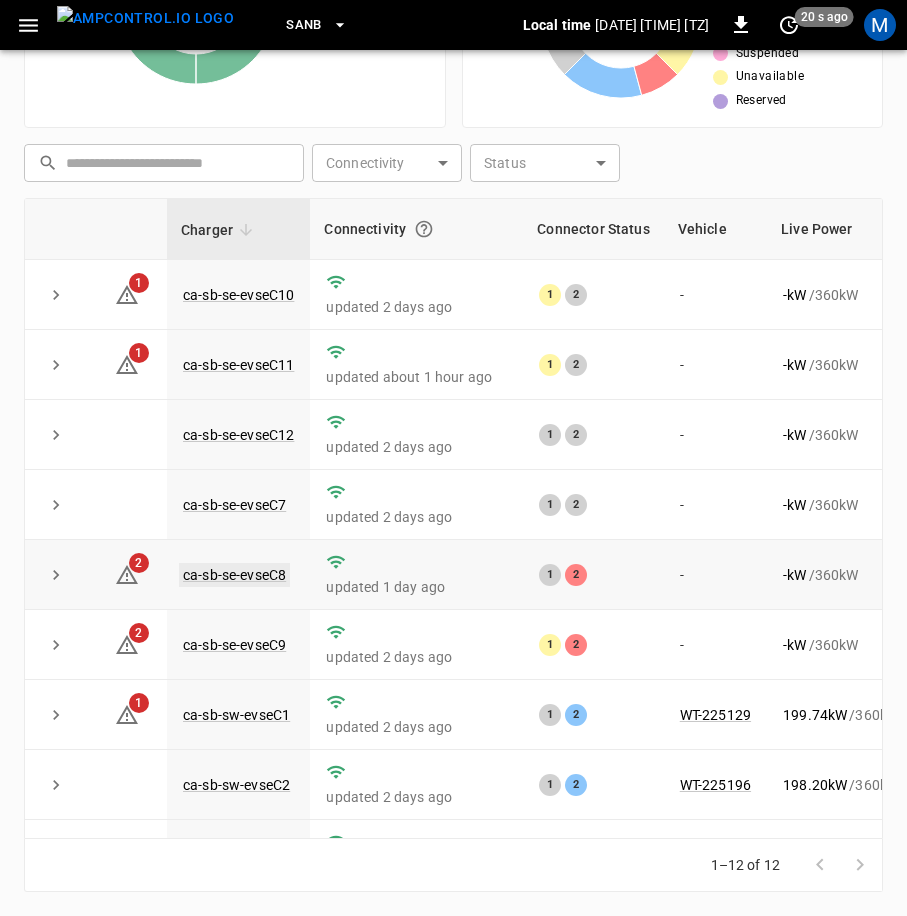 click on "ca-sb-se-evseC8" at bounding box center (234, 575) 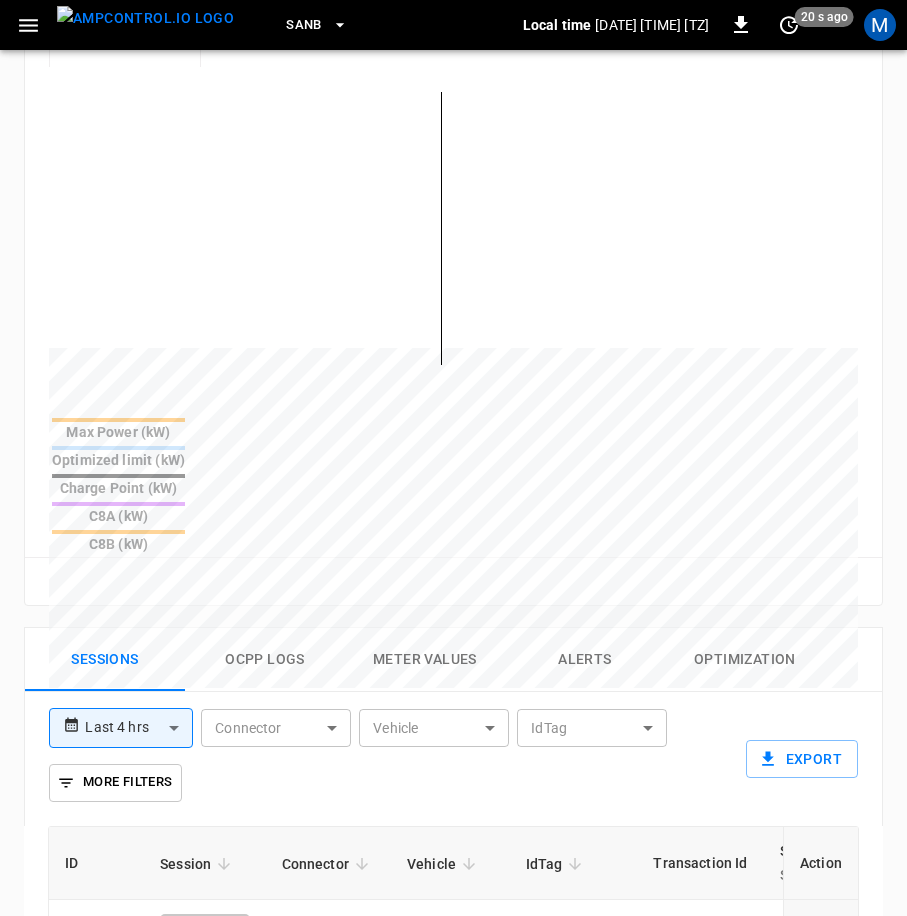 scroll, scrollTop: 1233, scrollLeft: 0, axis: vertical 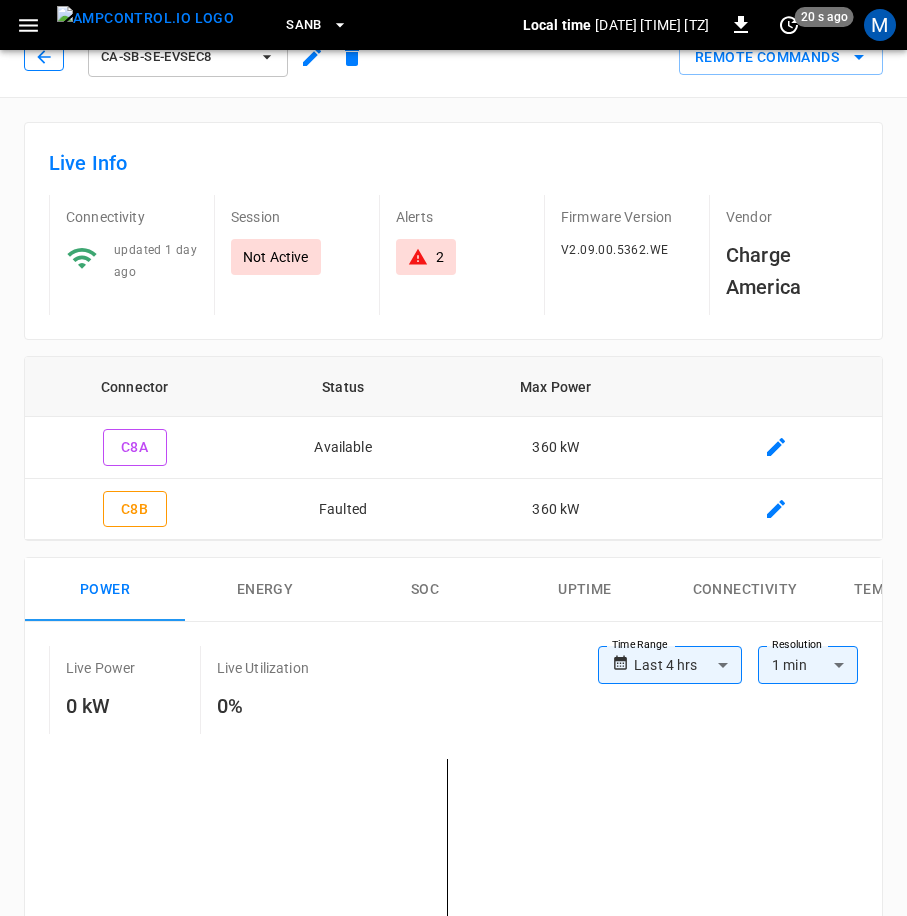 click 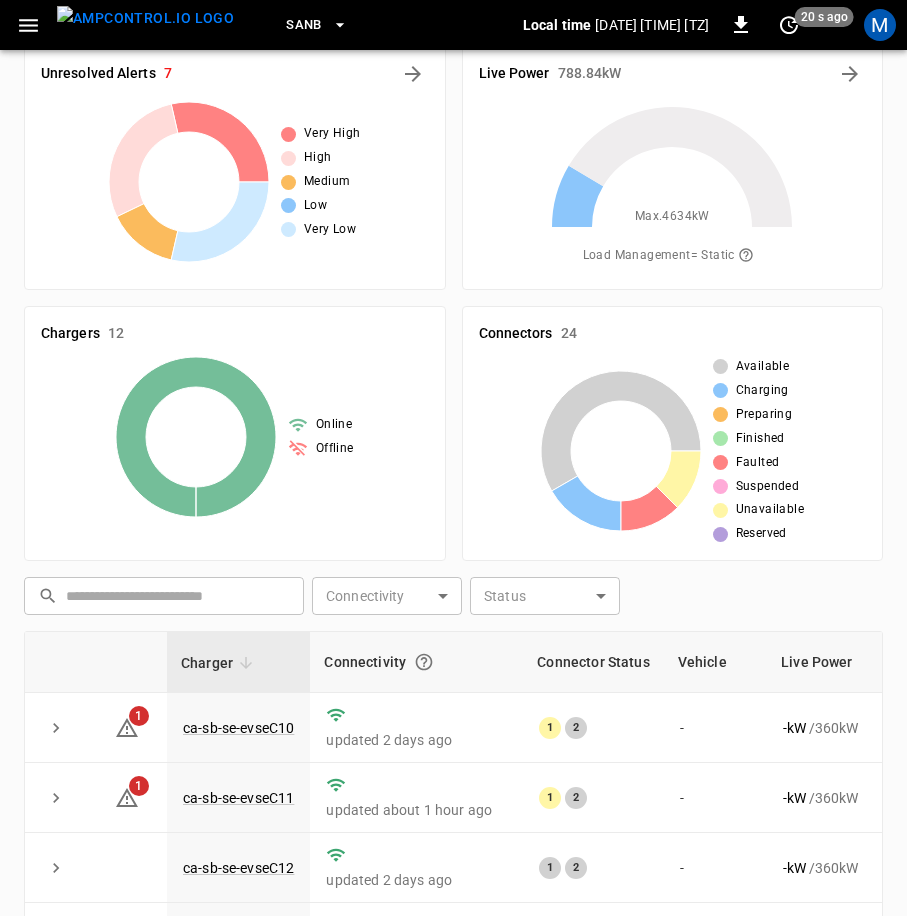 scroll, scrollTop: 466, scrollLeft: 0, axis: vertical 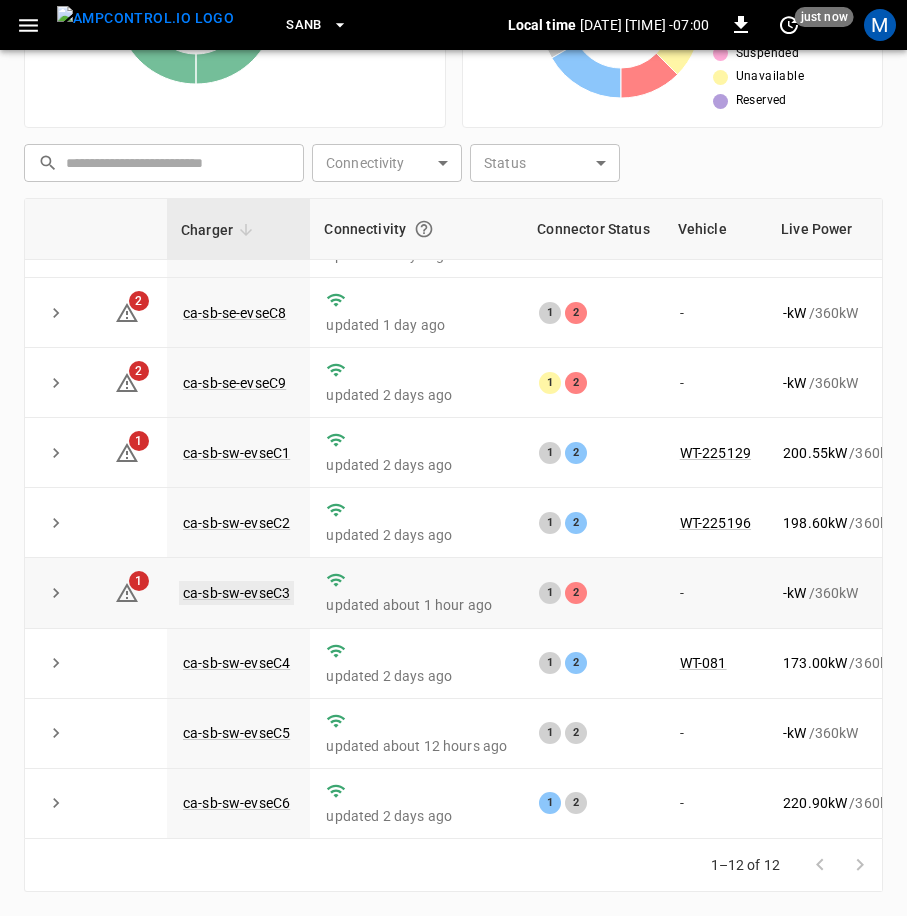 click on "ca-sb-sw-evseC3" at bounding box center (236, 593) 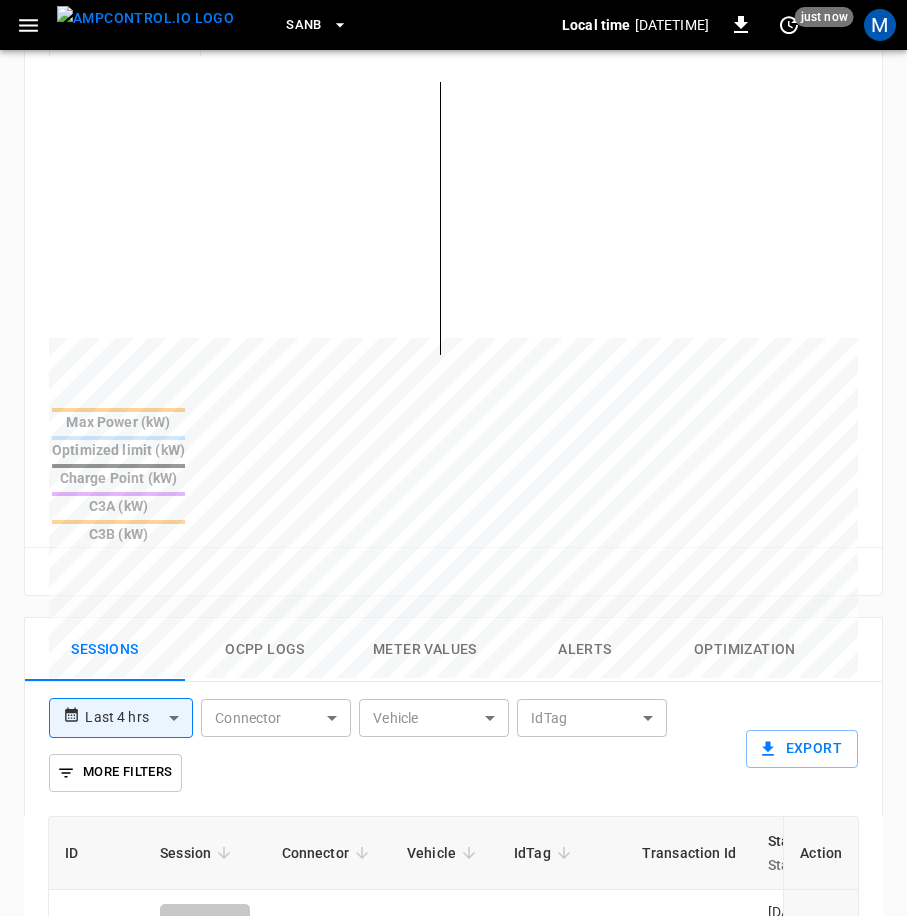 scroll, scrollTop: 1212, scrollLeft: 0, axis: vertical 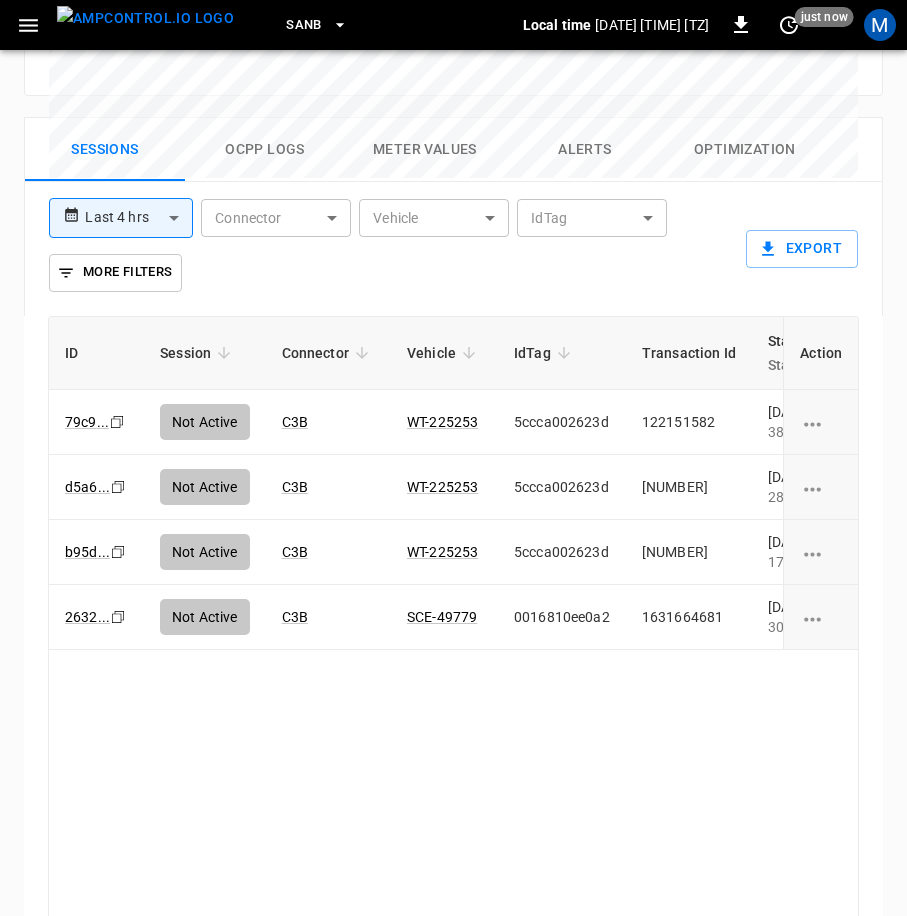 drag, startPoint x: 418, startPoint y: 859, endPoint x: 472, endPoint y: 862, distance: 54.08327 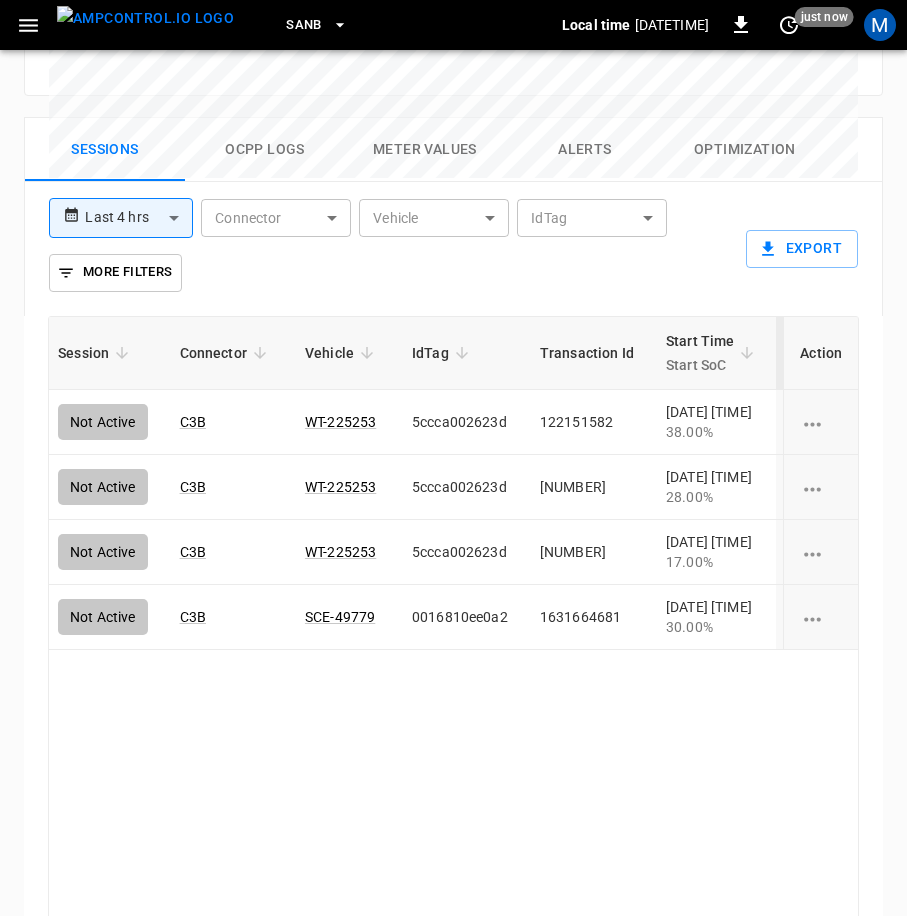 scroll, scrollTop: 0, scrollLeft: 87, axis: horizontal 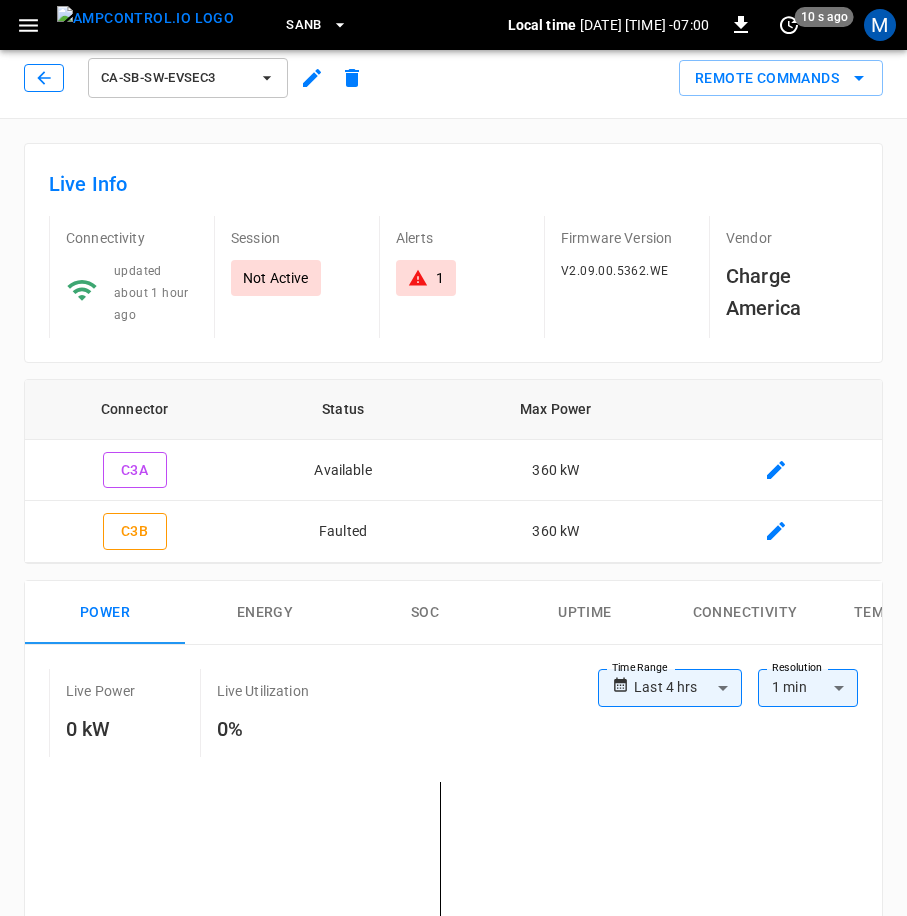 click at bounding box center (44, 78) 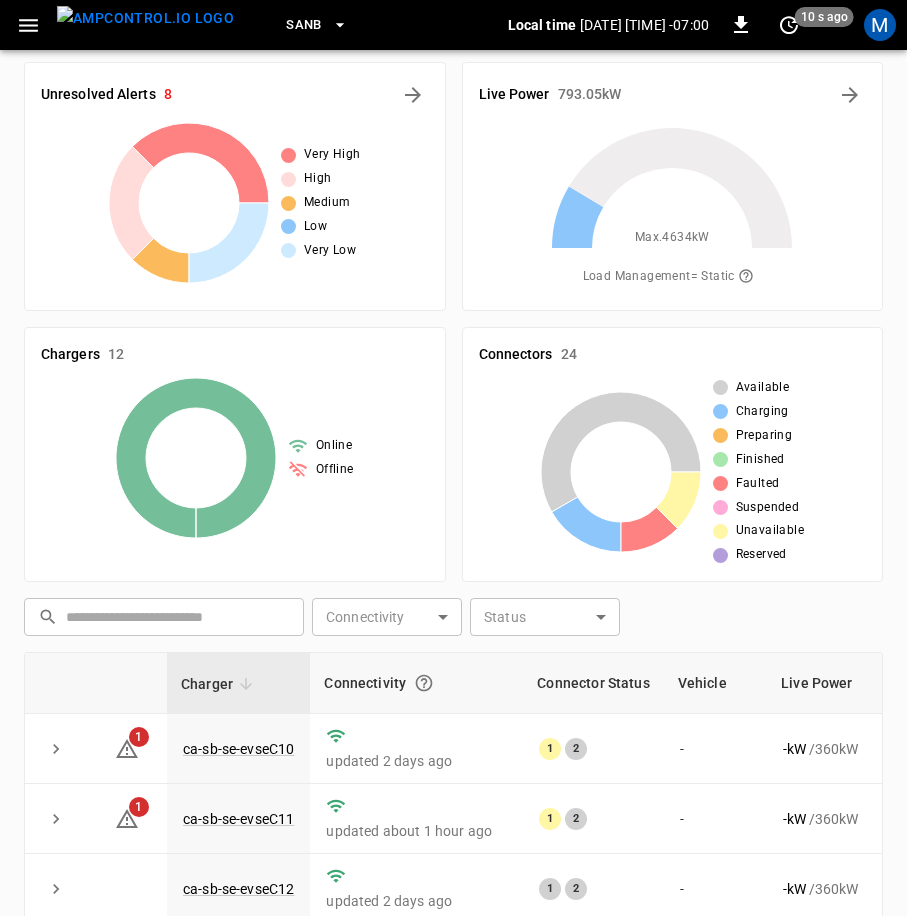 scroll, scrollTop: 466, scrollLeft: 0, axis: vertical 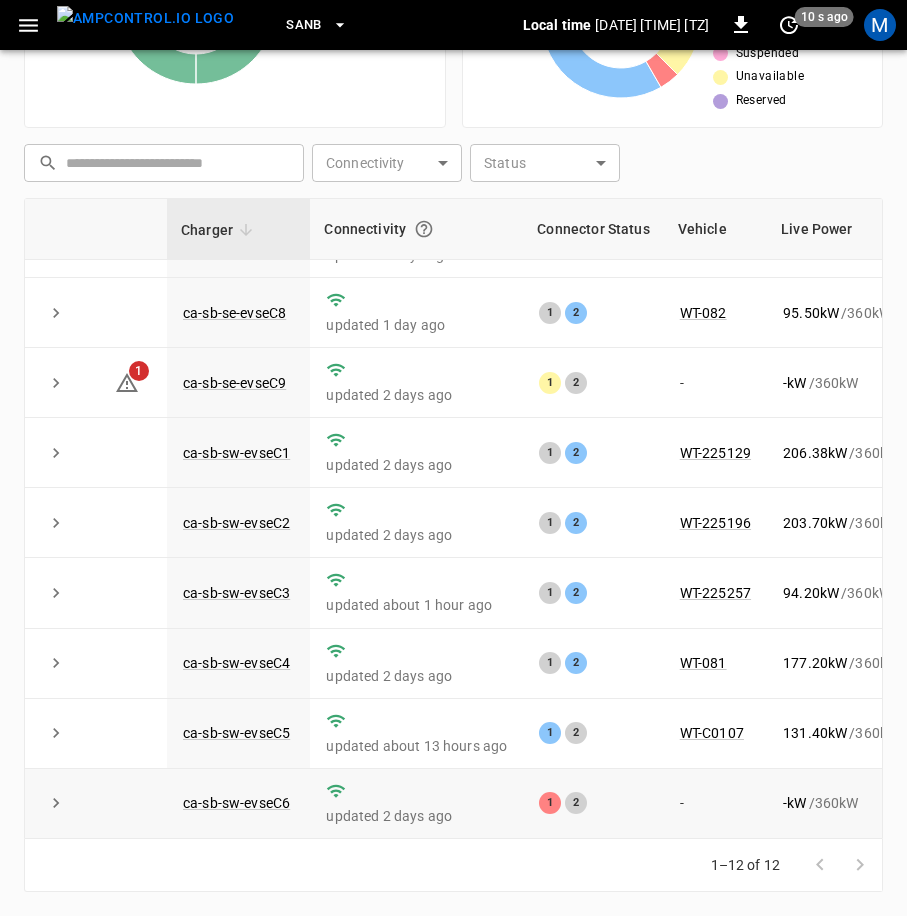 click on "ca-sb-sw-evseC6" at bounding box center [238, 804] 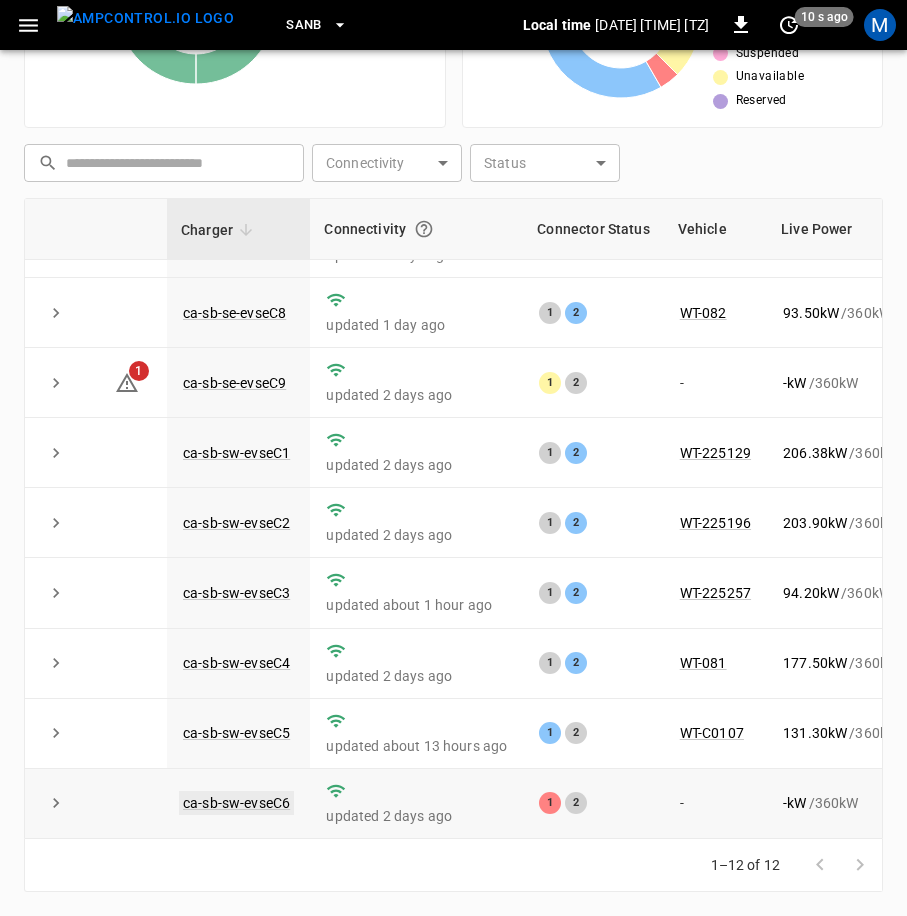 click on "ca-sb-sw-evseC6" at bounding box center (236, 803) 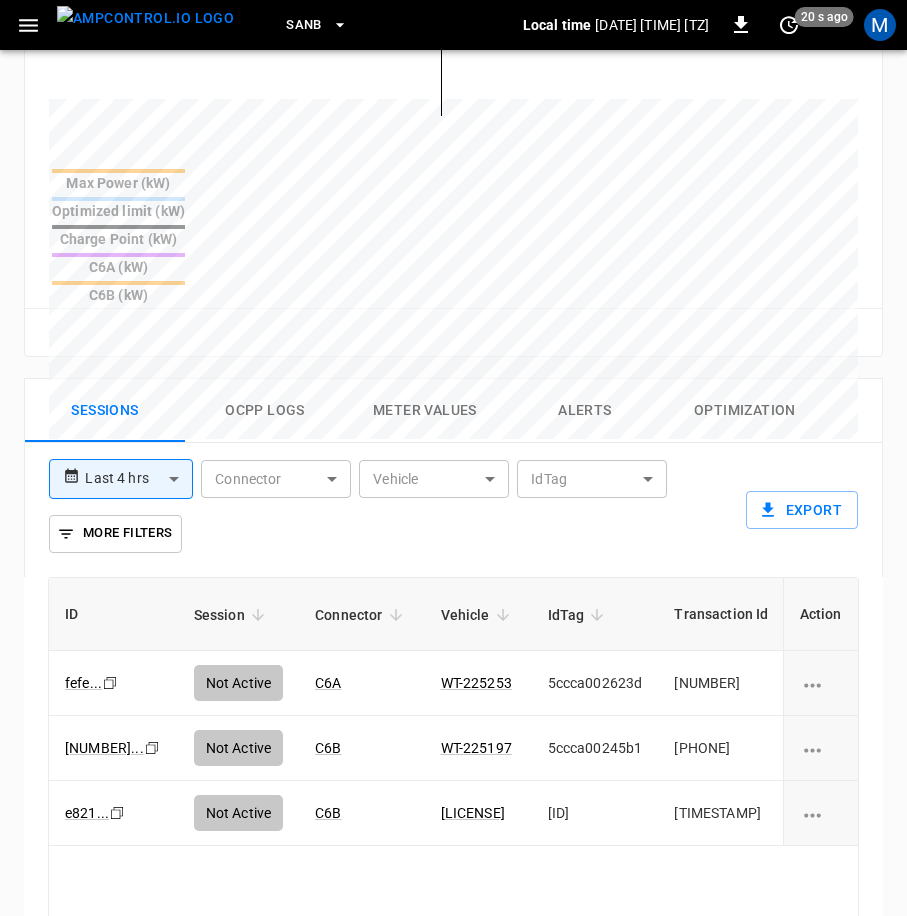 scroll, scrollTop: 1200, scrollLeft: 0, axis: vertical 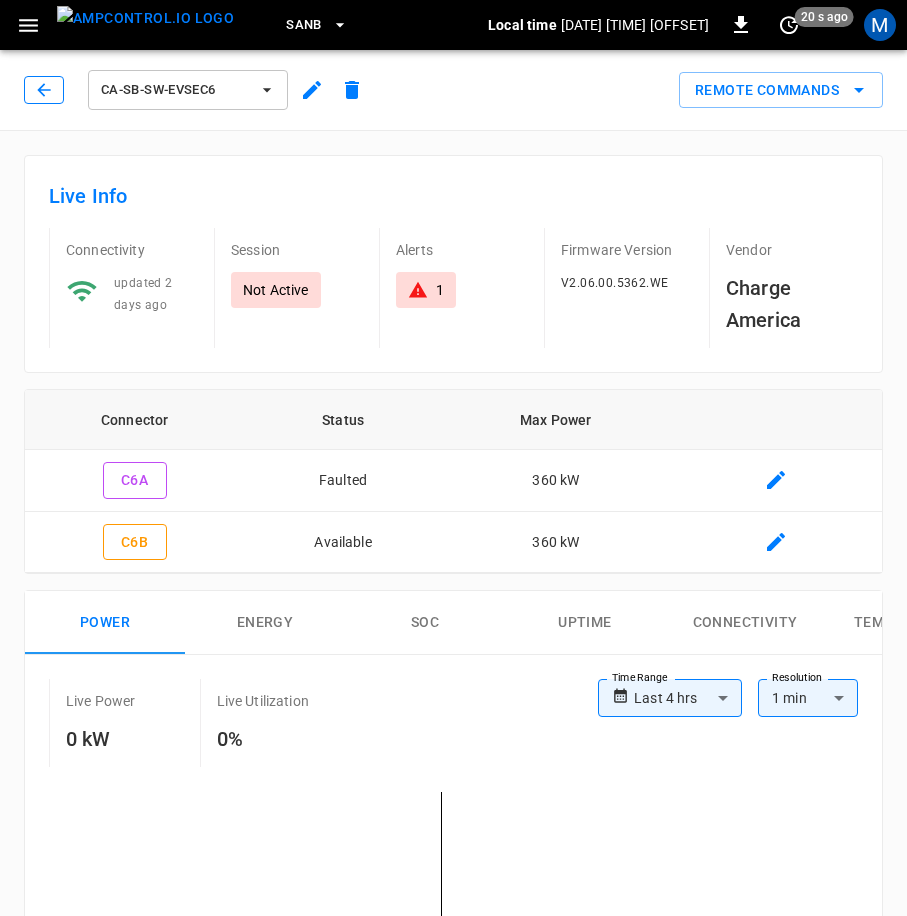 click at bounding box center [44, 90] 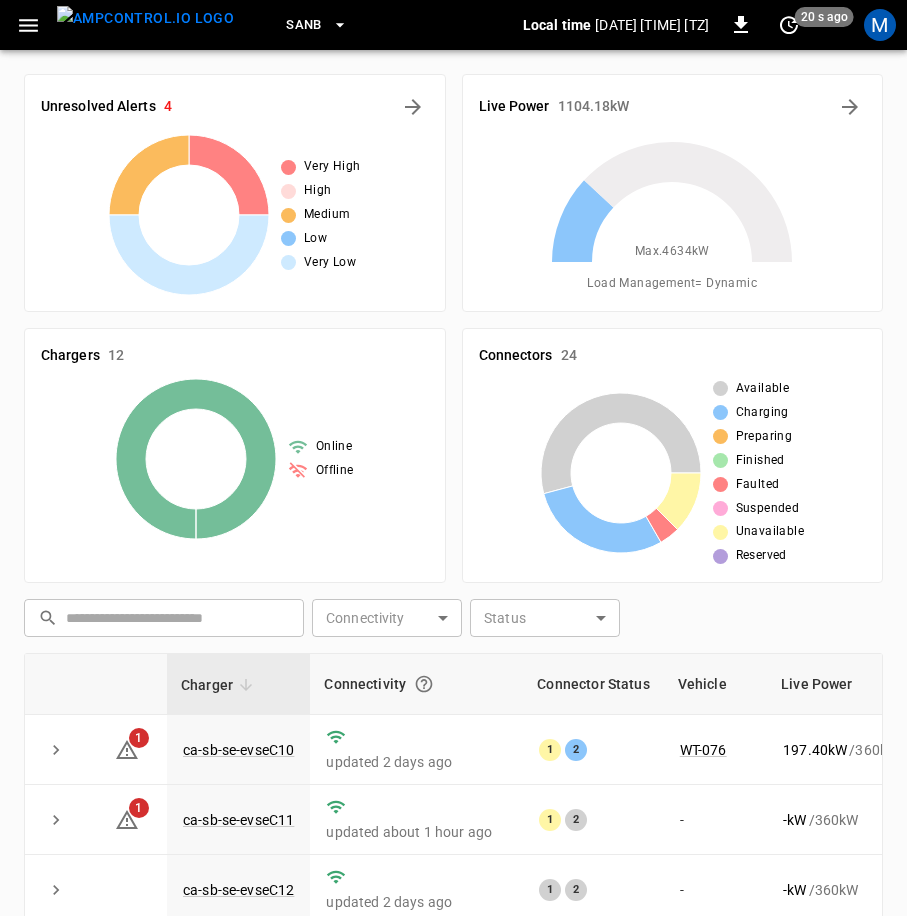 scroll, scrollTop: 455, scrollLeft: 0, axis: vertical 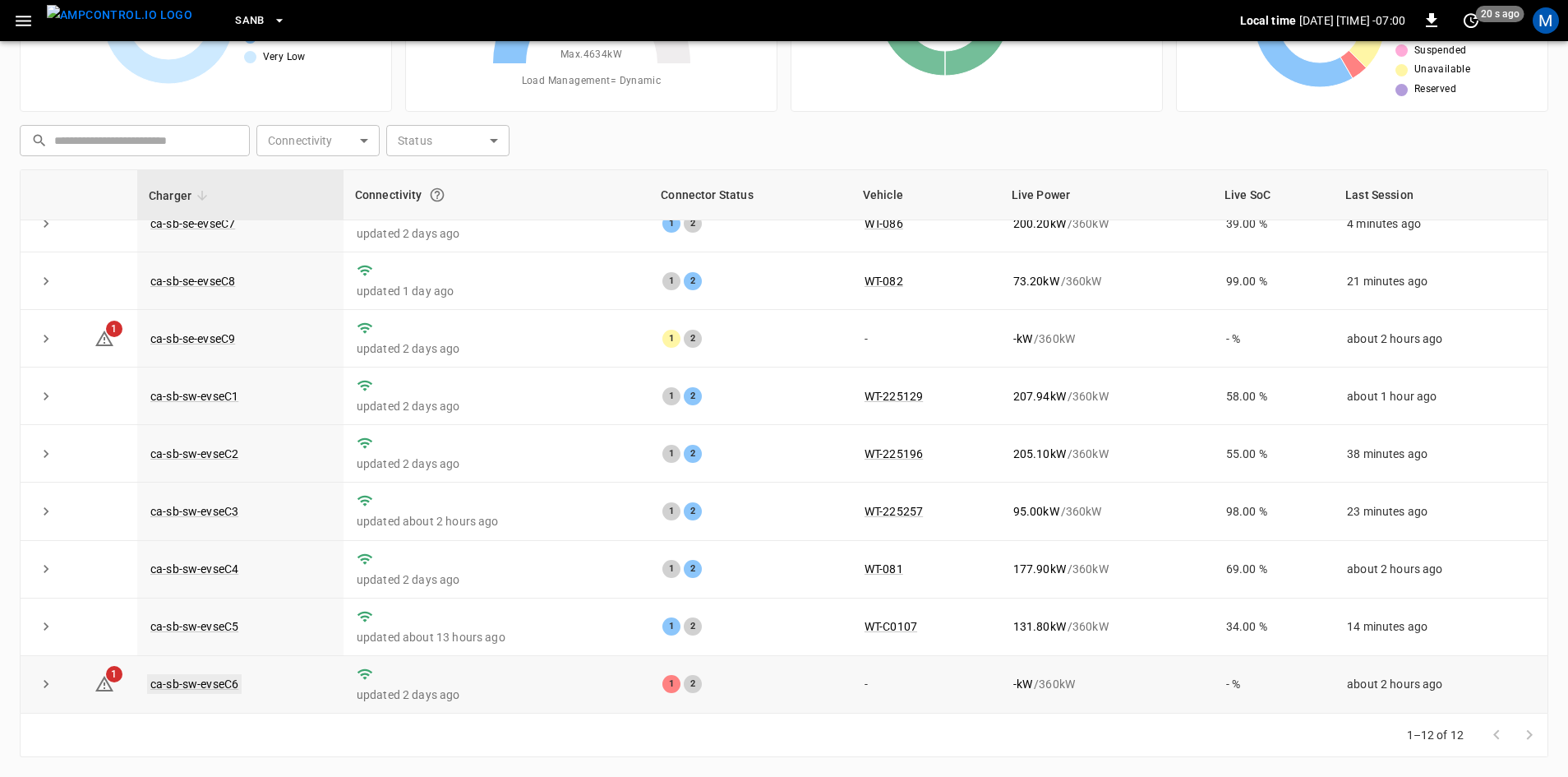 click on "ca-sb-sw-evseC6" at bounding box center [194, 684] 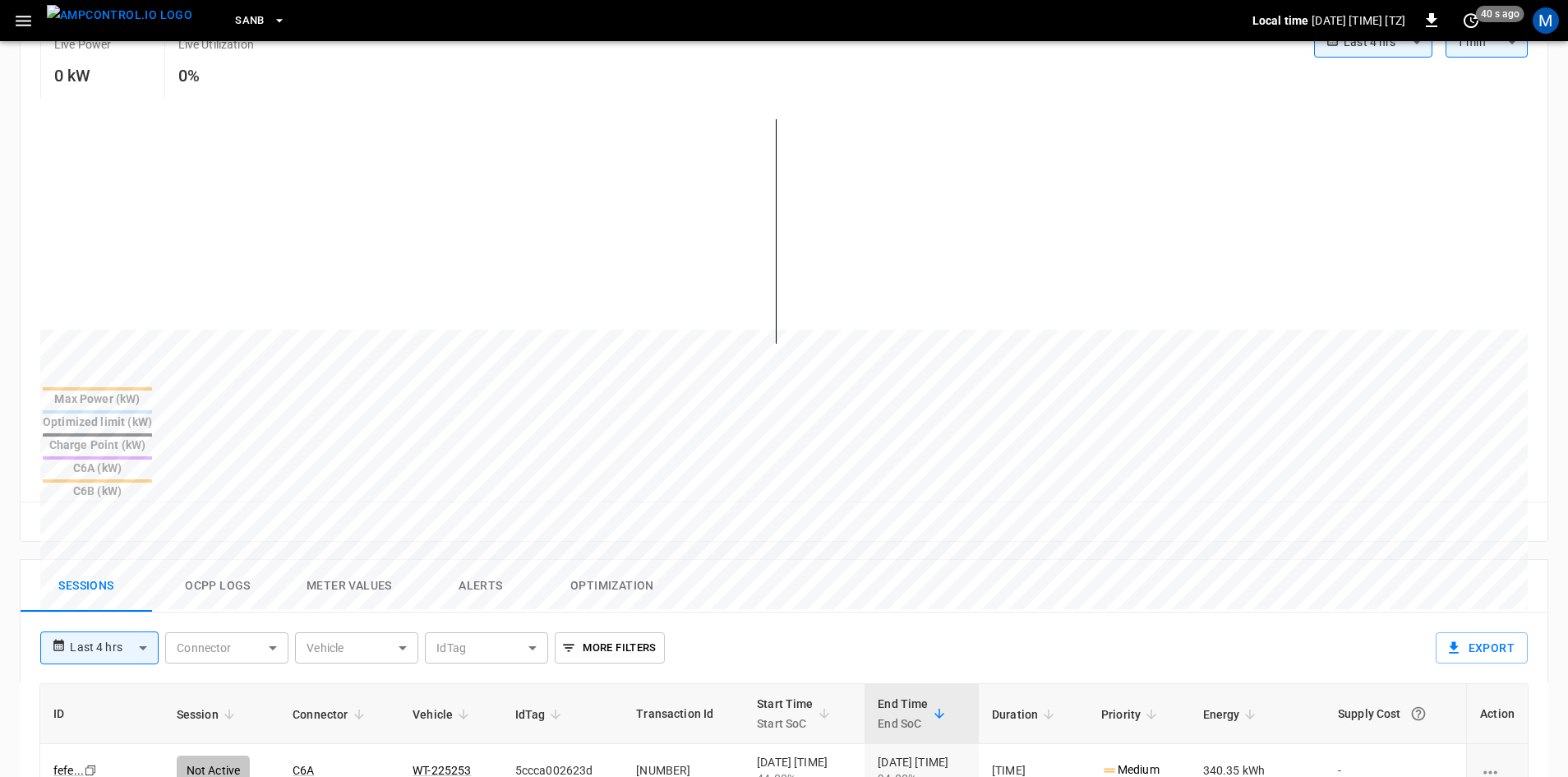 scroll, scrollTop: 0, scrollLeft: 0, axis: both 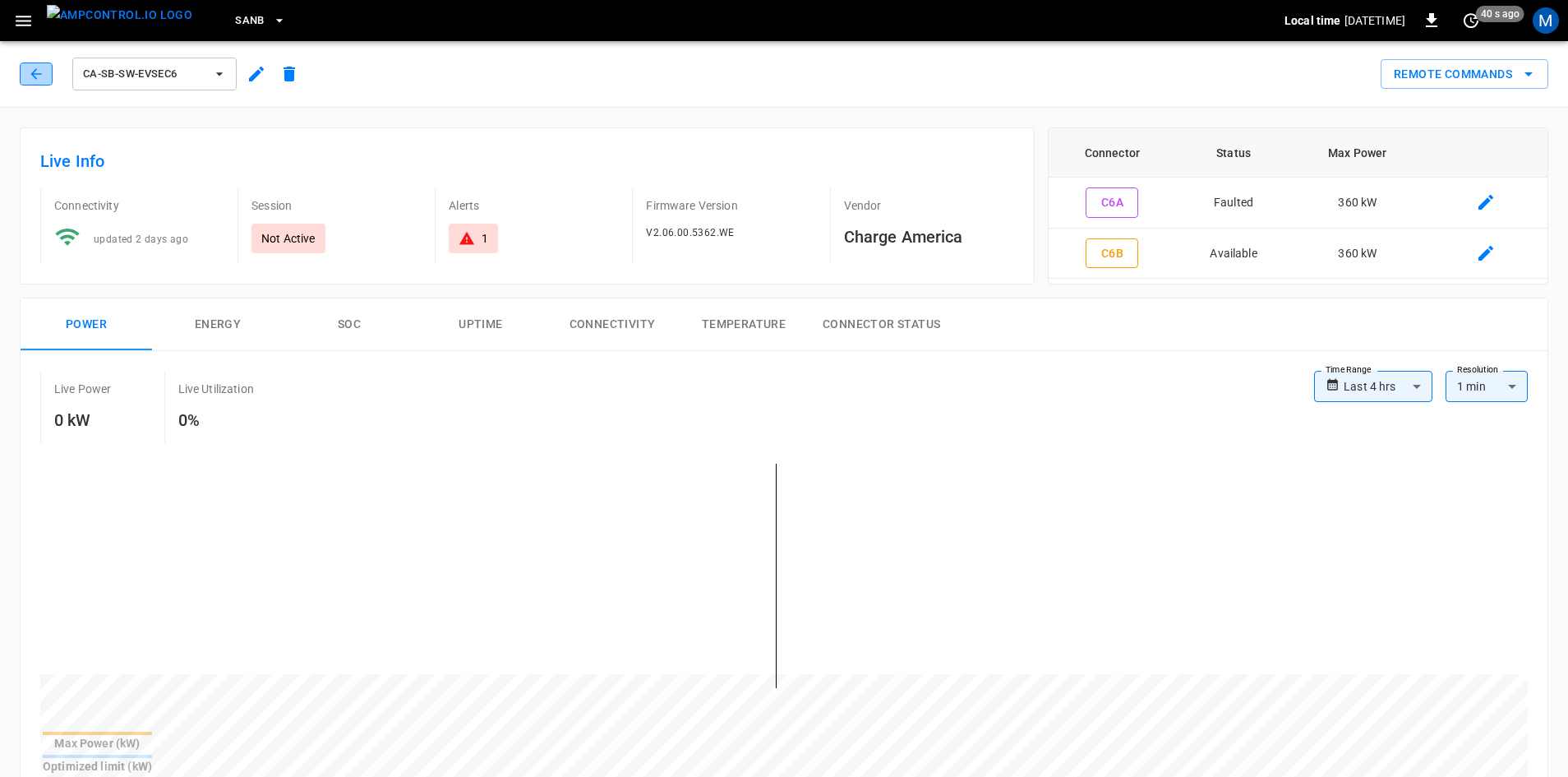 click 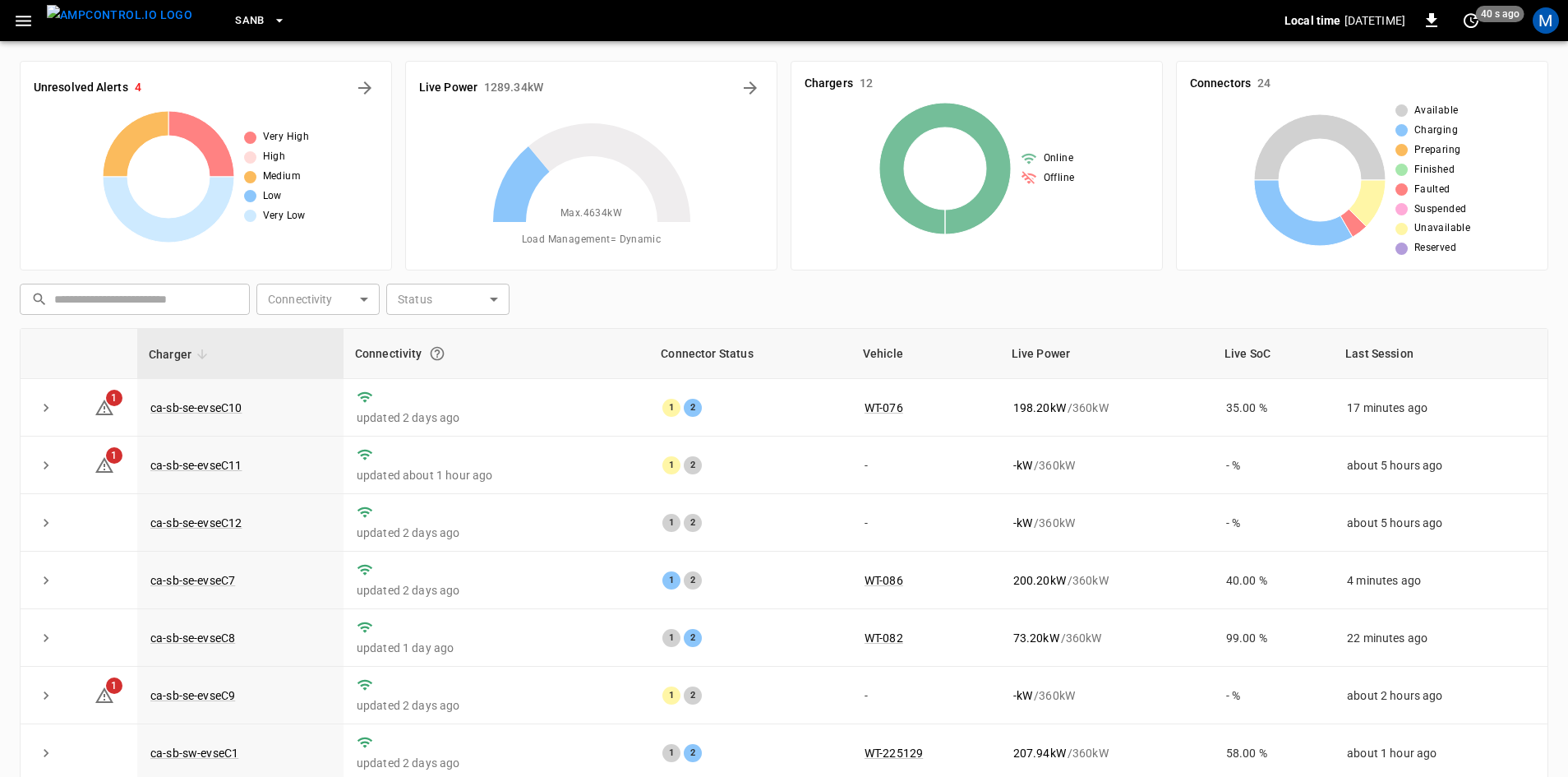 scroll, scrollTop: 159, scrollLeft: 0, axis: vertical 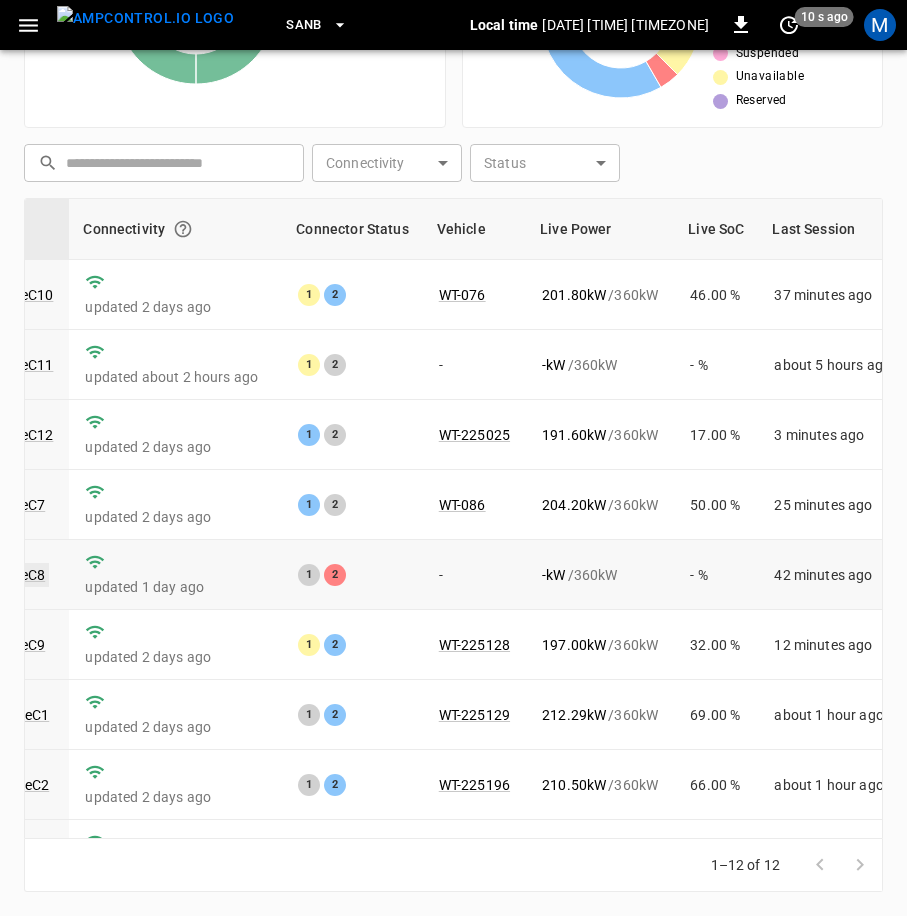 click on "ca-sb-se-evseC8" at bounding box center [-7, 575] 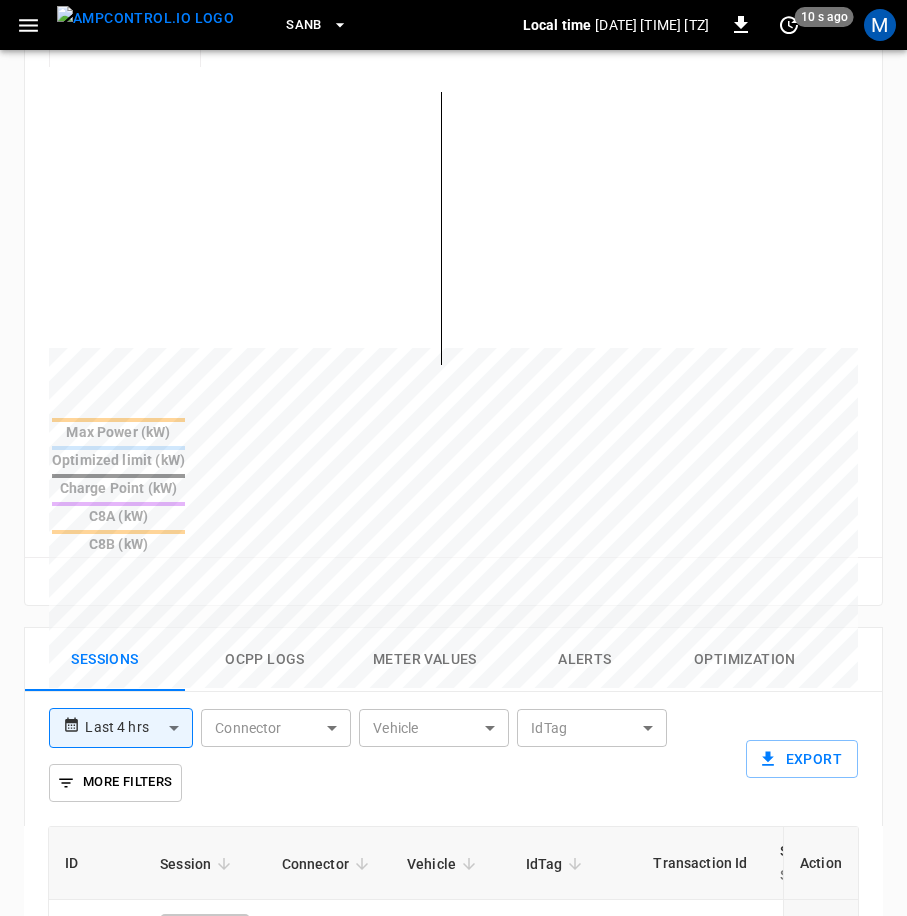 scroll, scrollTop: 1233, scrollLeft: 0, axis: vertical 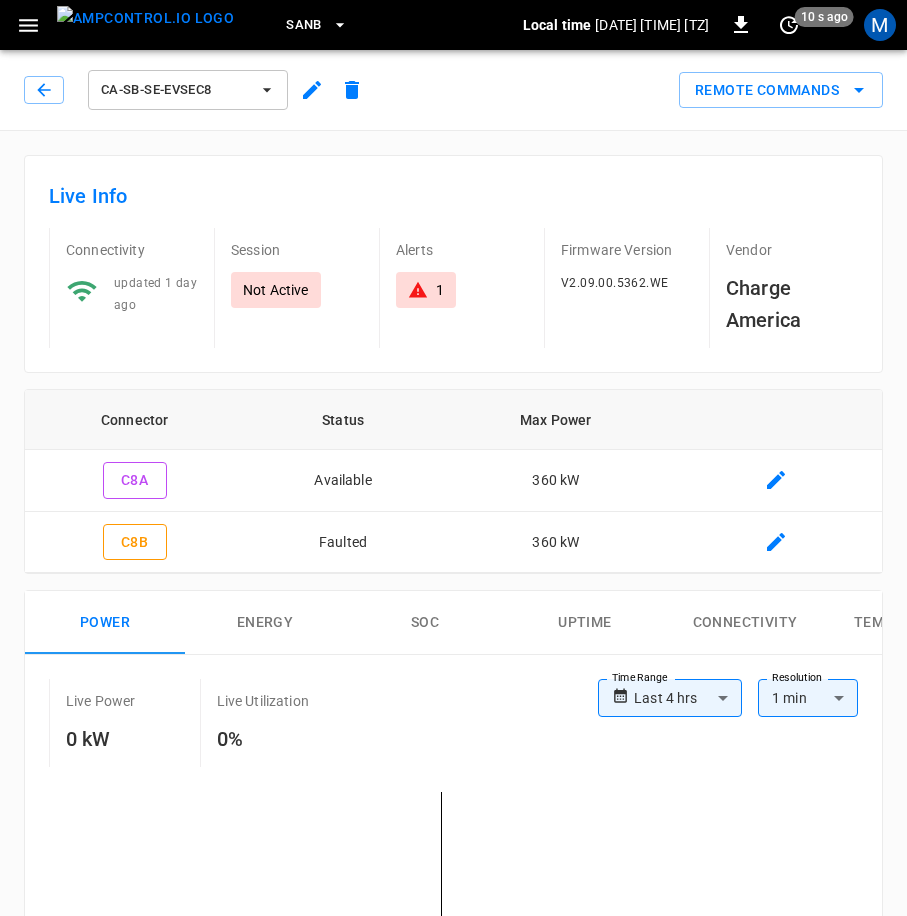 click on "ca-sb-se-evseC8" at bounding box center (198, 90) 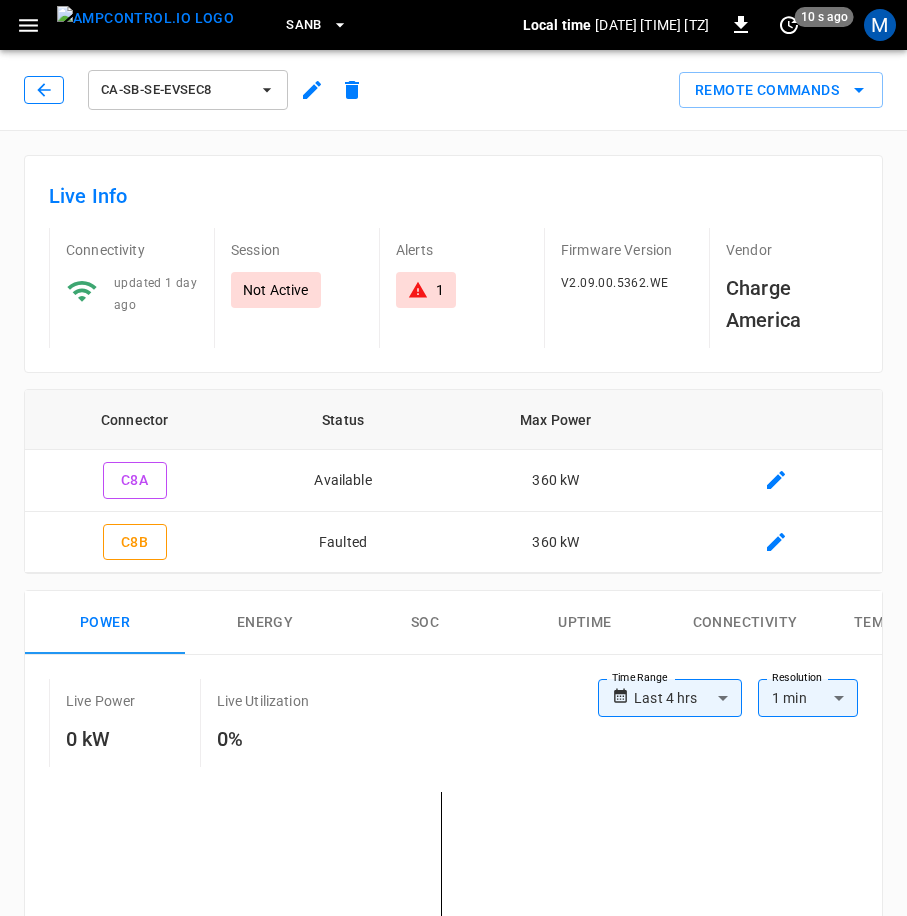 click 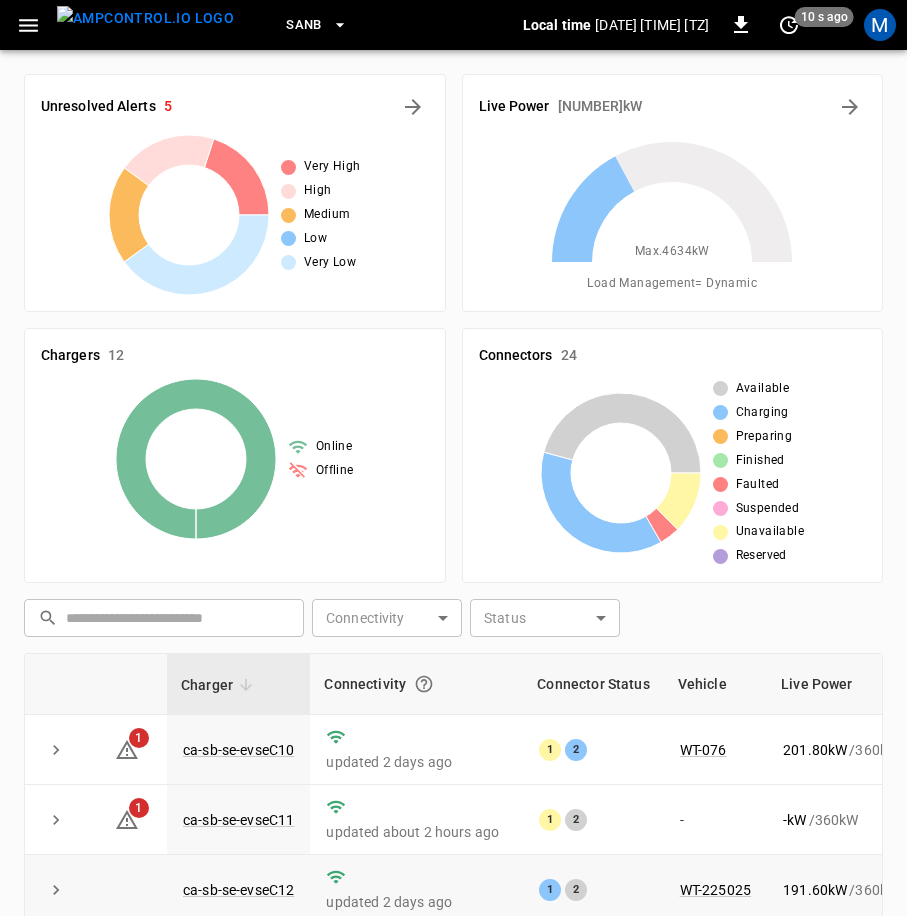 scroll, scrollTop: 455, scrollLeft: 0, axis: vertical 